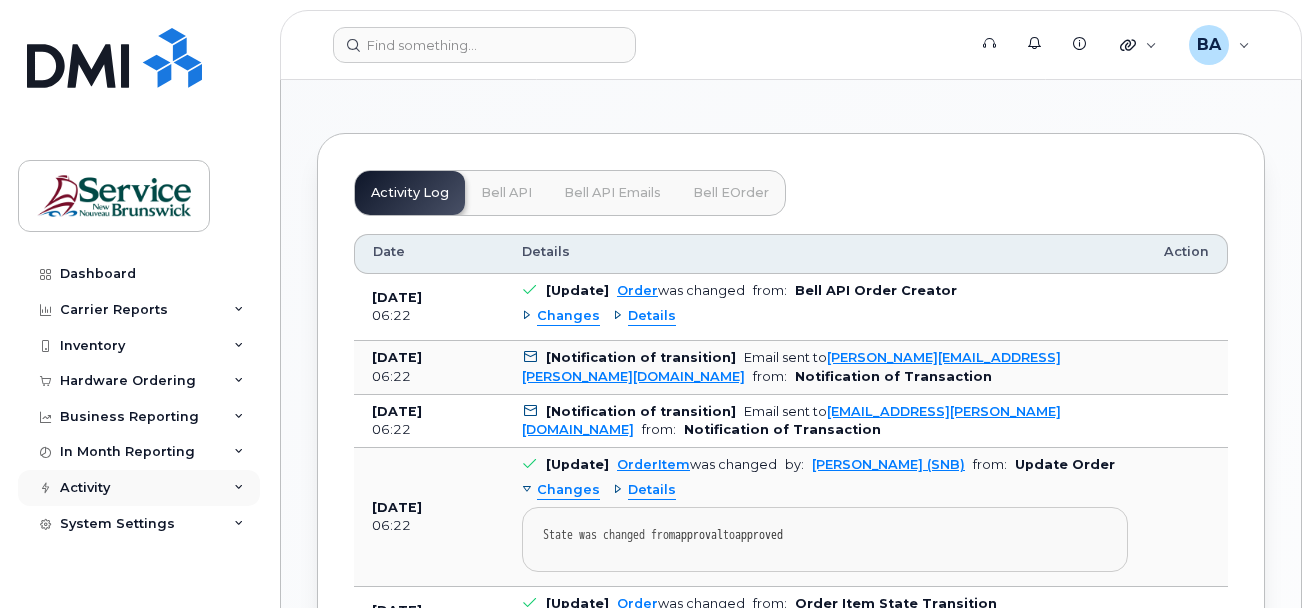 scroll, scrollTop: 1400, scrollLeft: 0, axis: vertical 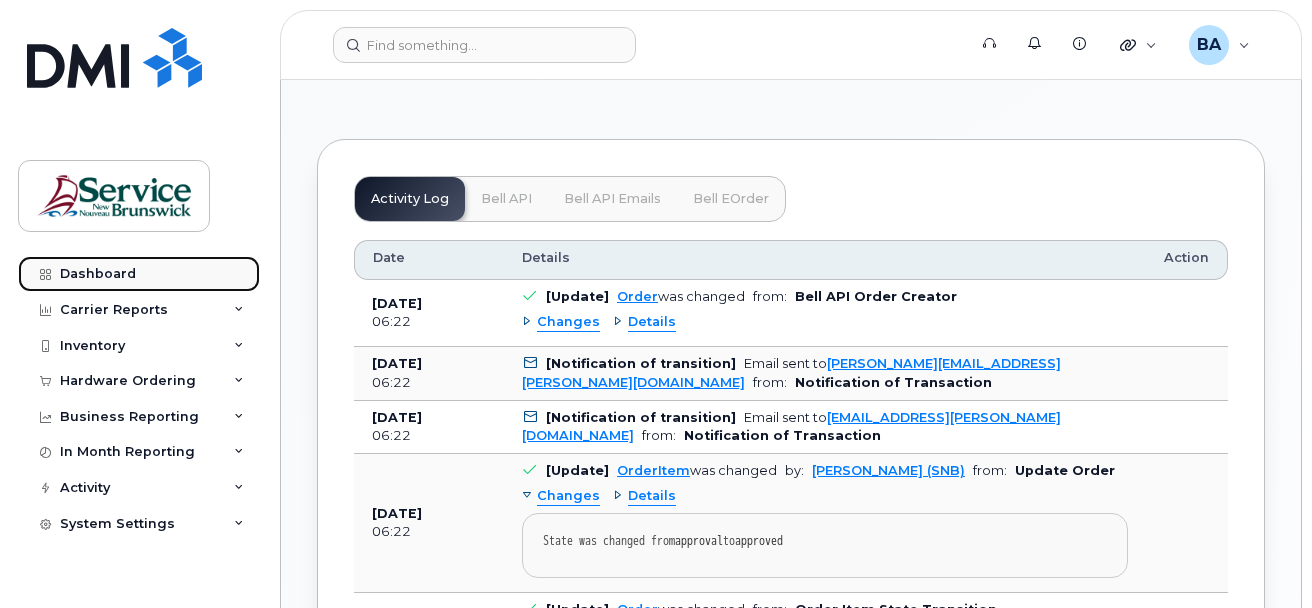 click on "Dashboard" at bounding box center (98, 274) 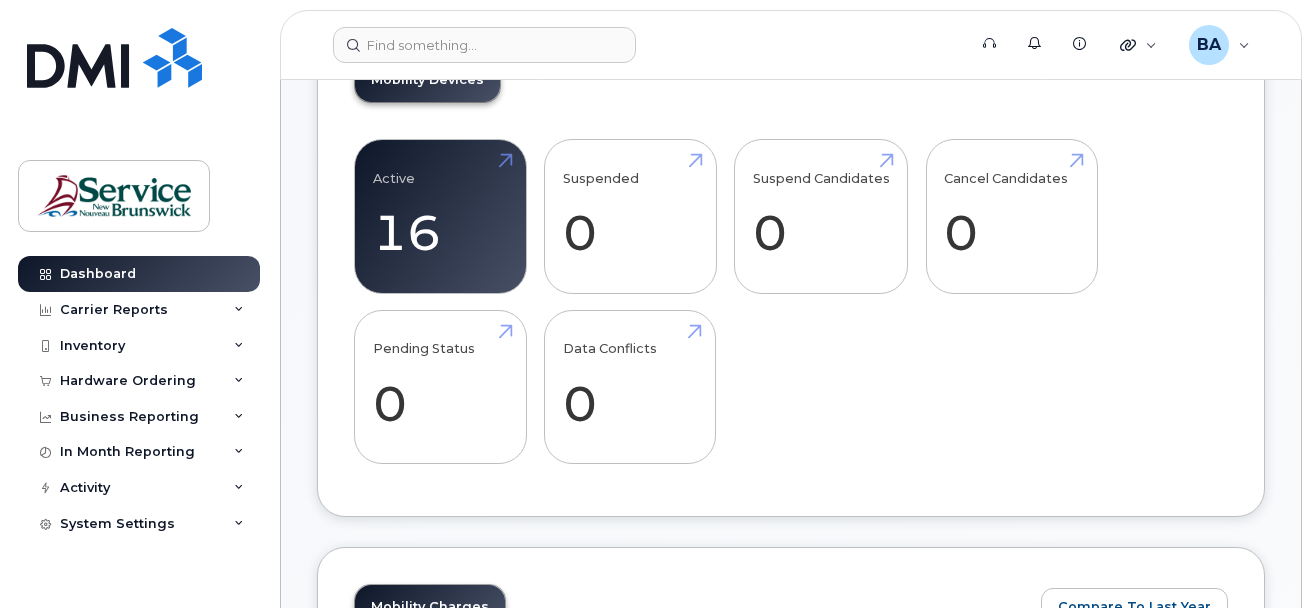 scroll, scrollTop: 400, scrollLeft: 0, axis: vertical 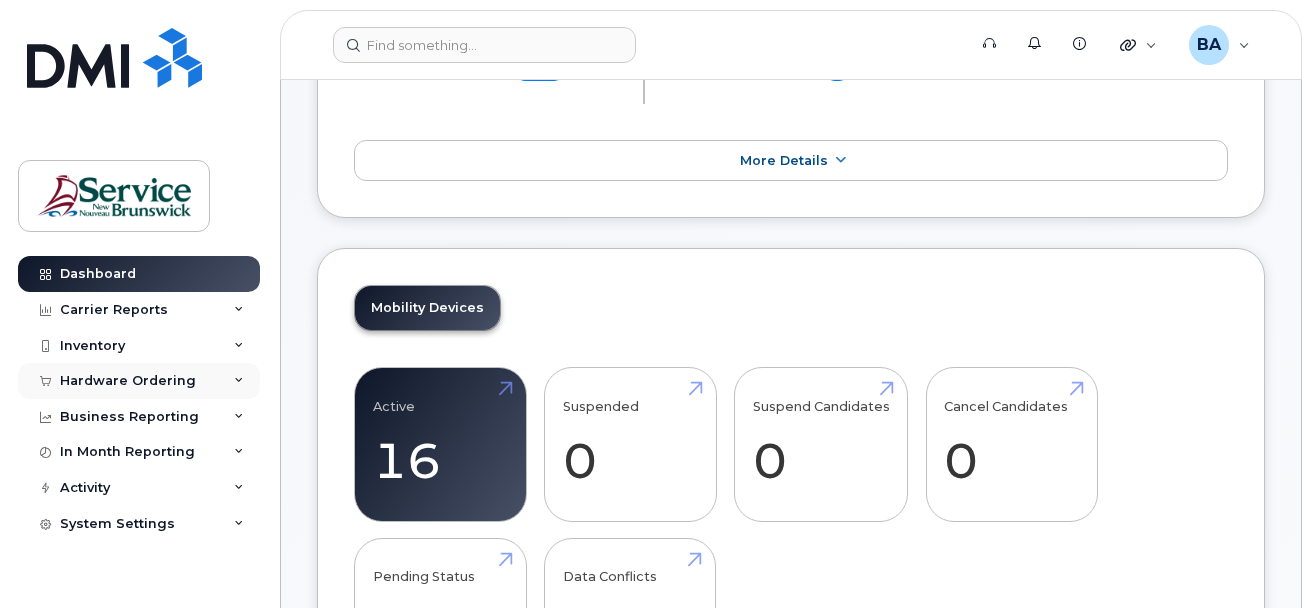 click on "Hardware Ordering" at bounding box center (128, 381) 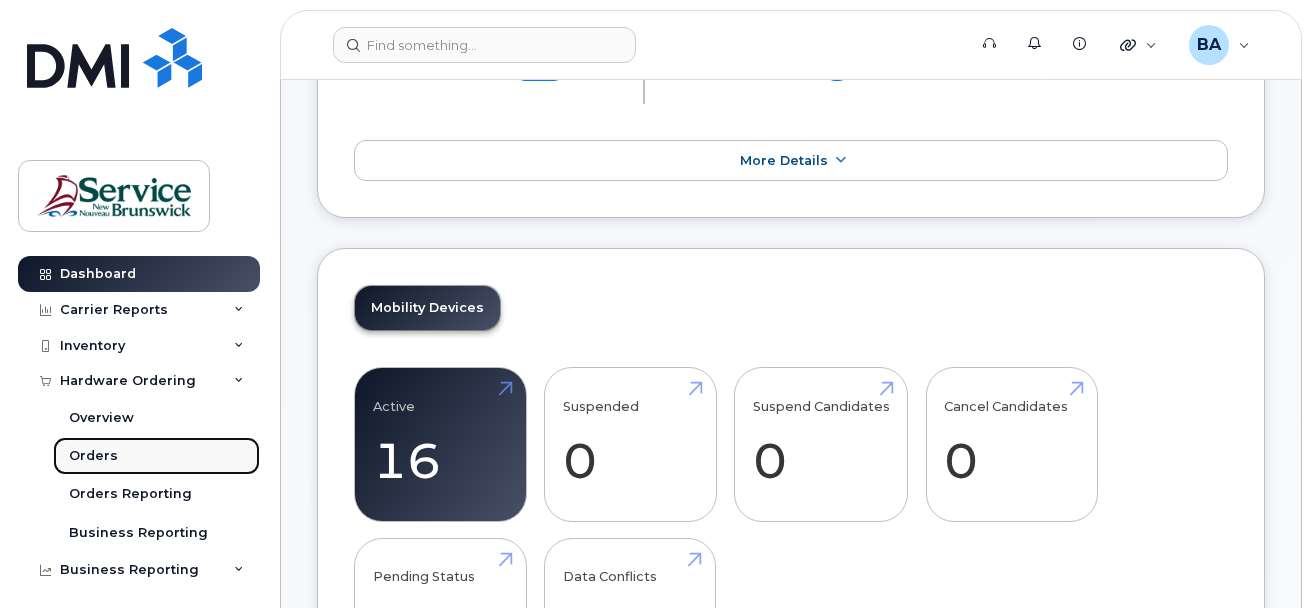 click on "Orders" at bounding box center (93, 456) 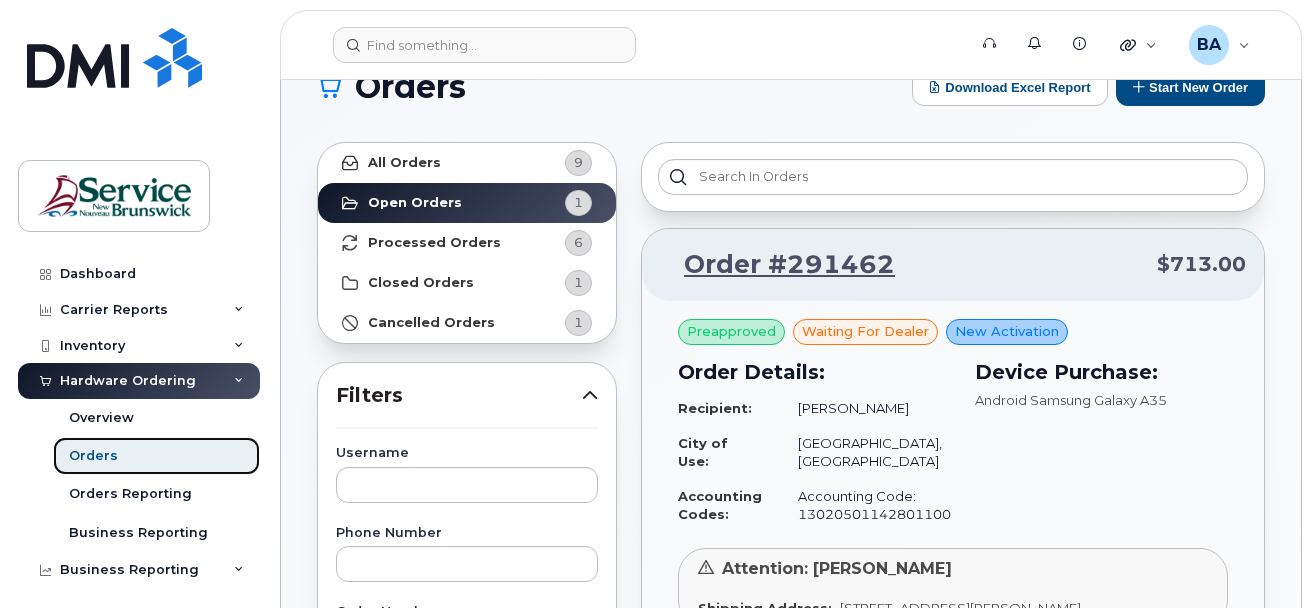 scroll, scrollTop: 0, scrollLeft: 0, axis: both 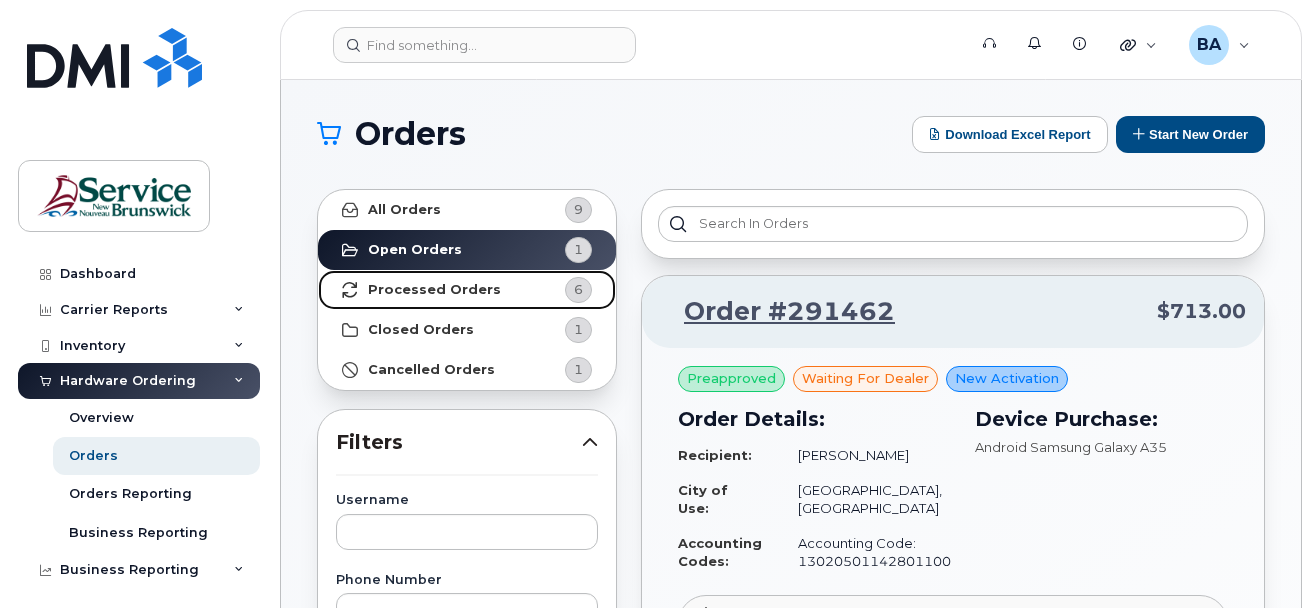 click on "Processed Orders" at bounding box center (434, 290) 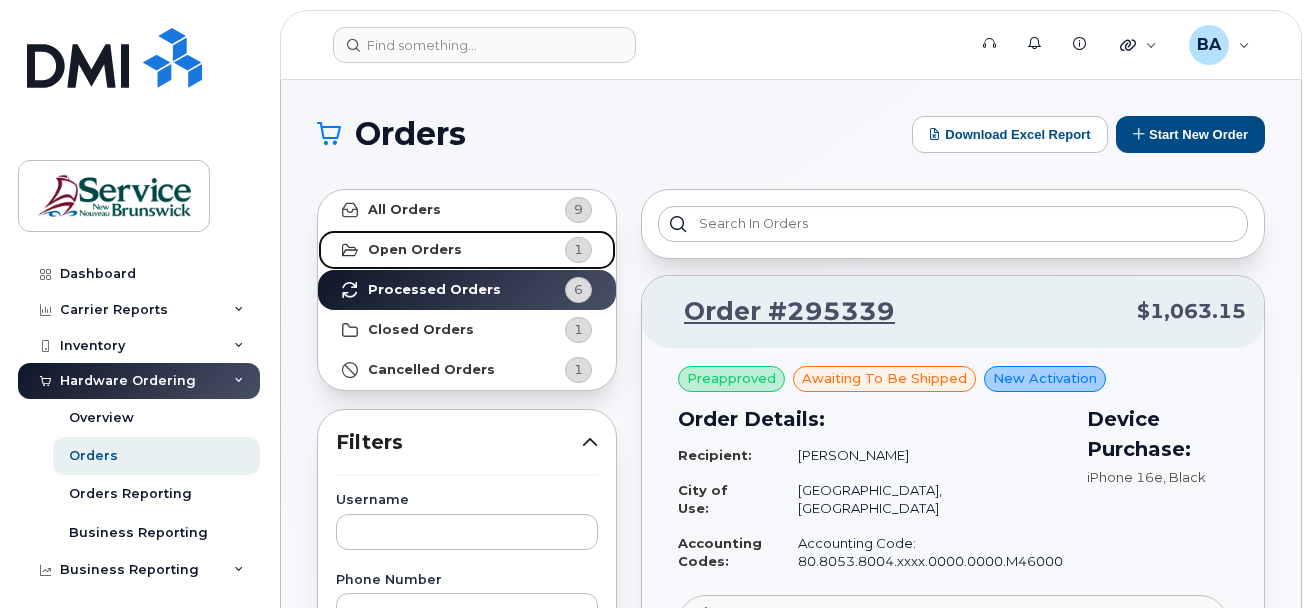 click on "Open Orders" at bounding box center [415, 250] 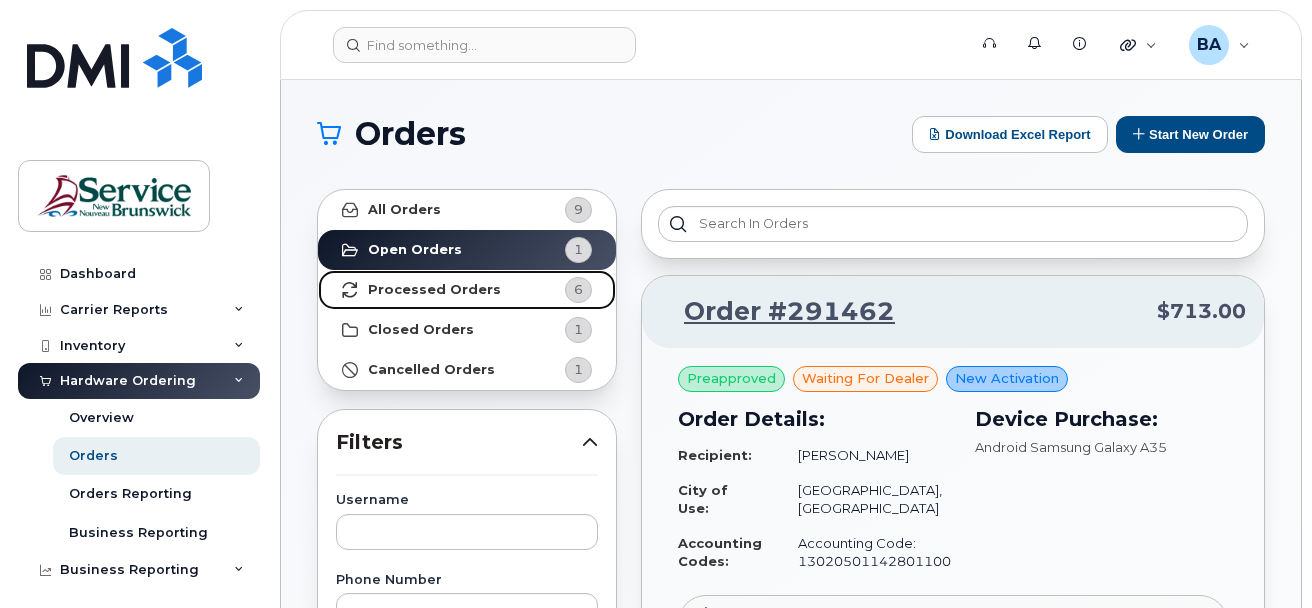 click on "Processed Orders" at bounding box center [434, 290] 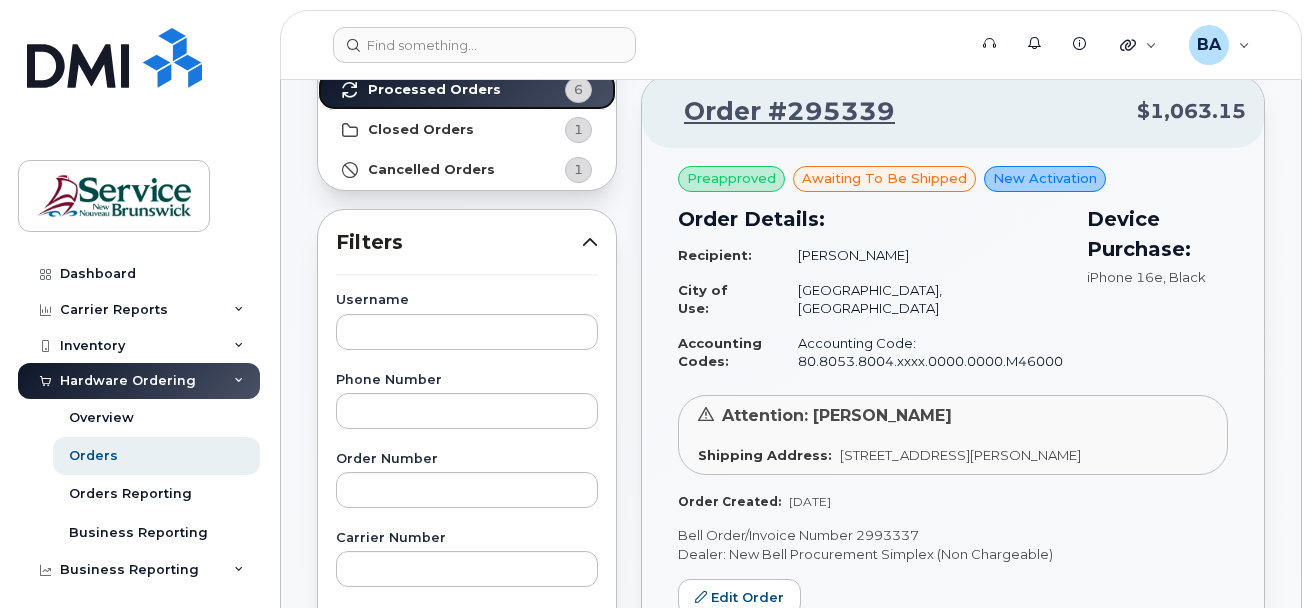 scroll, scrollTop: 300, scrollLeft: 0, axis: vertical 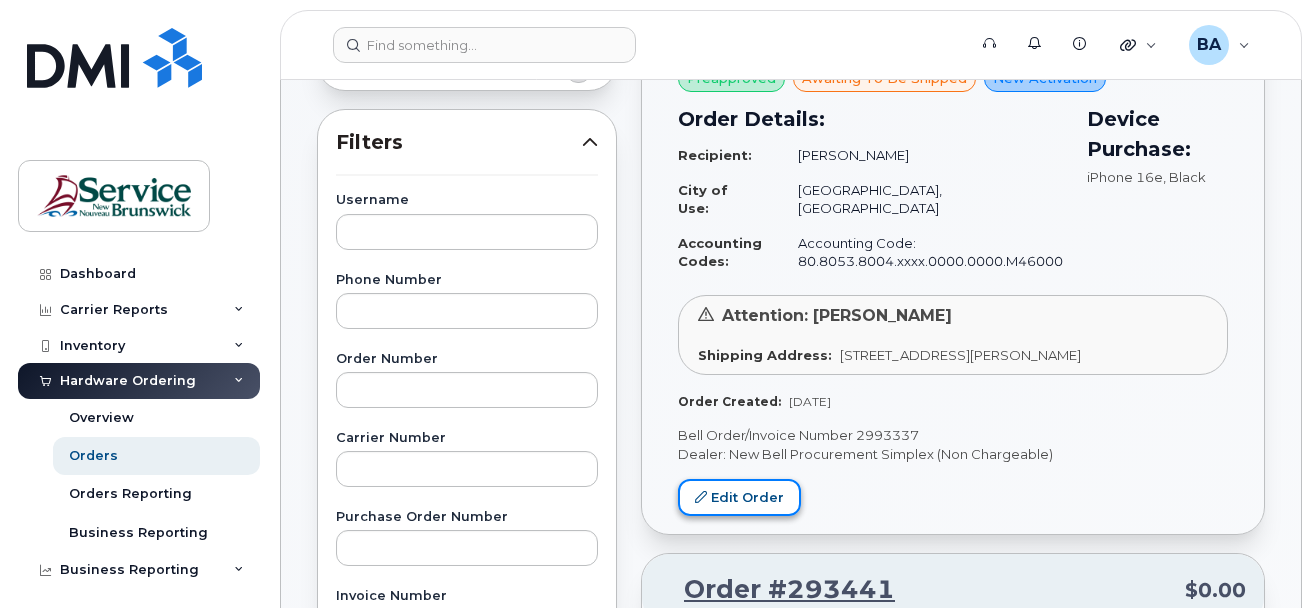 click on "Edit Order" at bounding box center (739, 497) 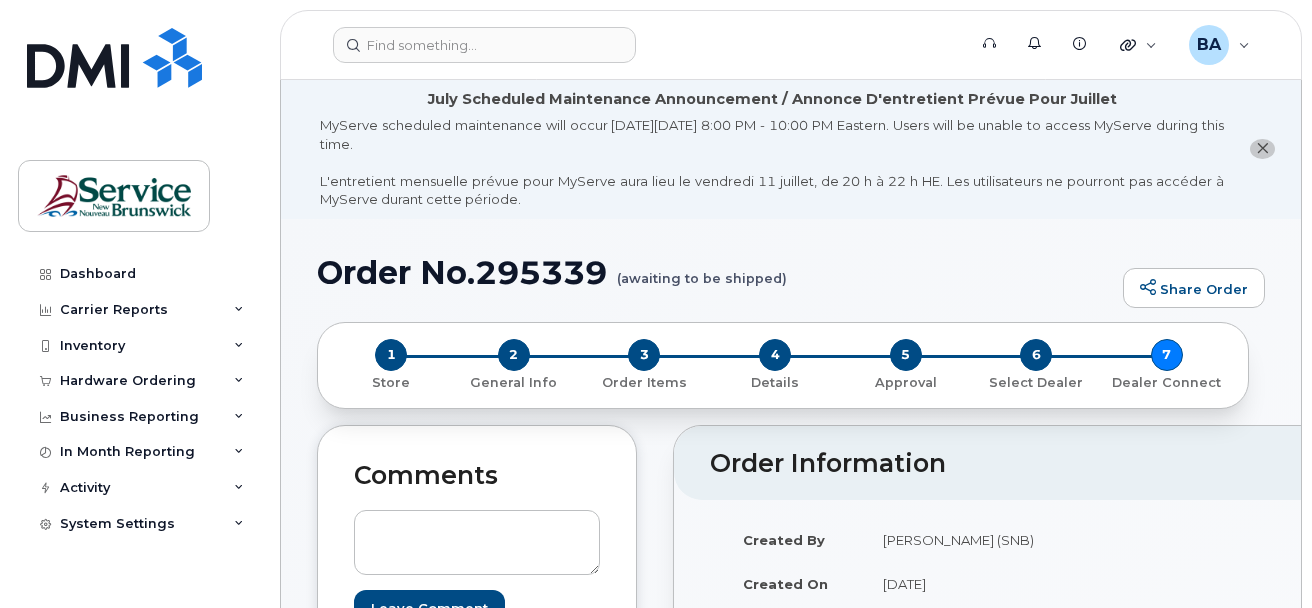 scroll, scrollTop: 0, scrollLeft: 0, axis: both 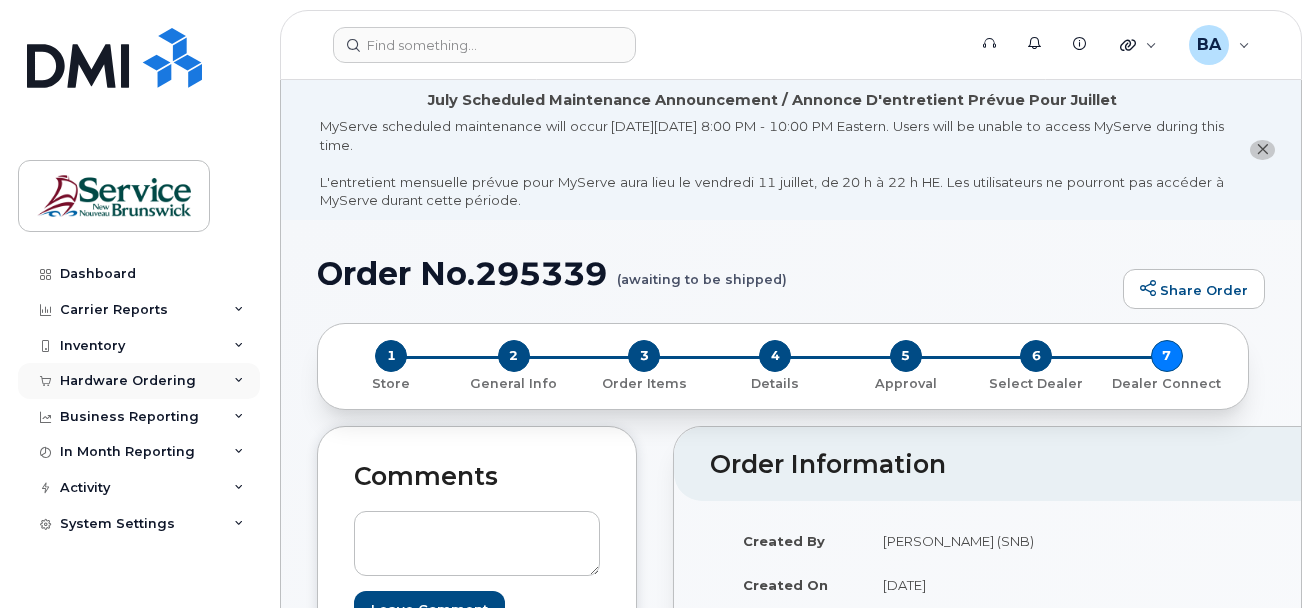 click on "Hardware Ordering" at bounding box center [128, 381] 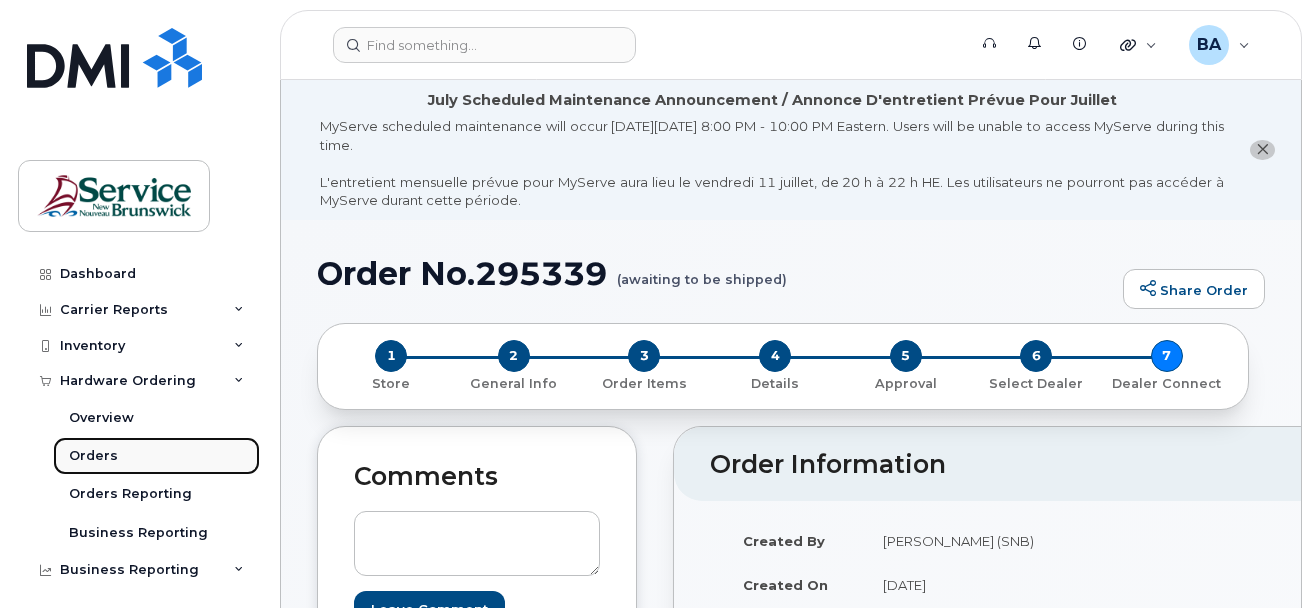click on "Orders" at bounding box center (93, 456) 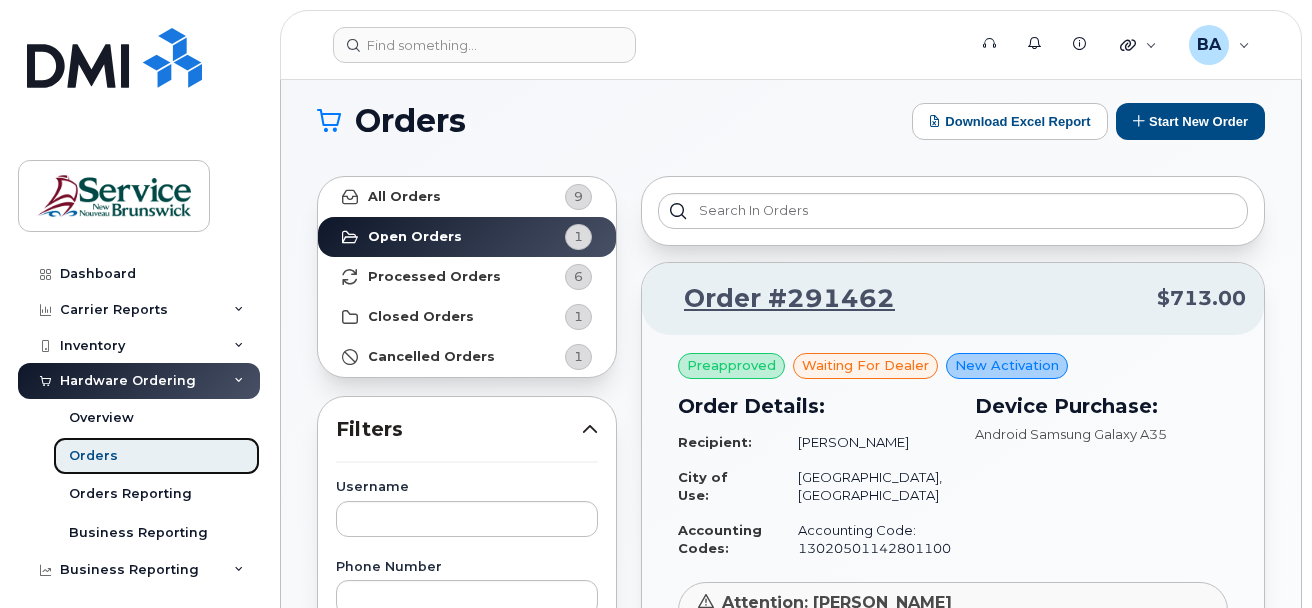 scroll, scrollTop: 0, scrollLeft: 0, axis: both 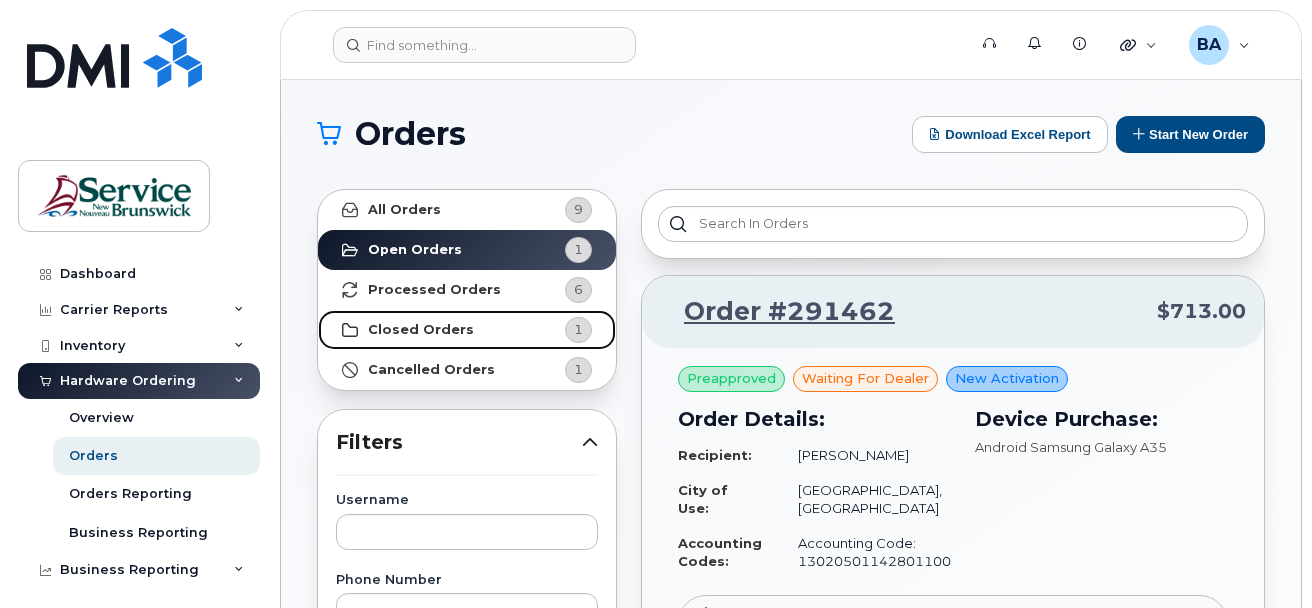 click on "Closed Orders" at bounding box center [421, 330] 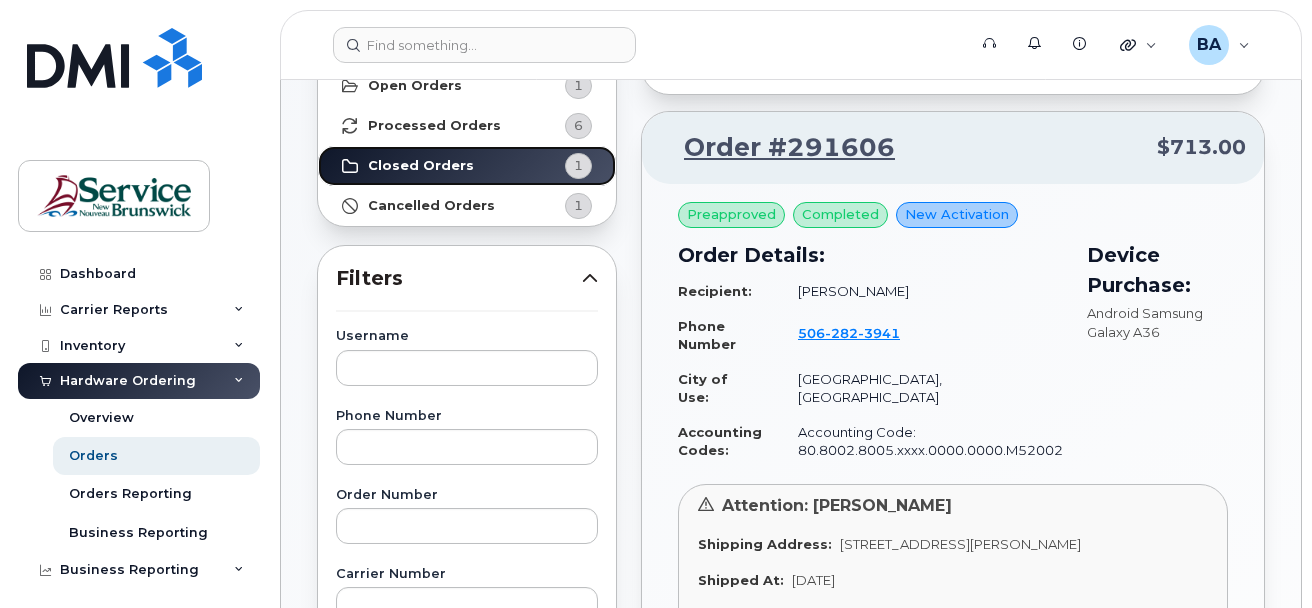 scroll, scrollTop: 200, scrollLeft: 0, axis: vertical 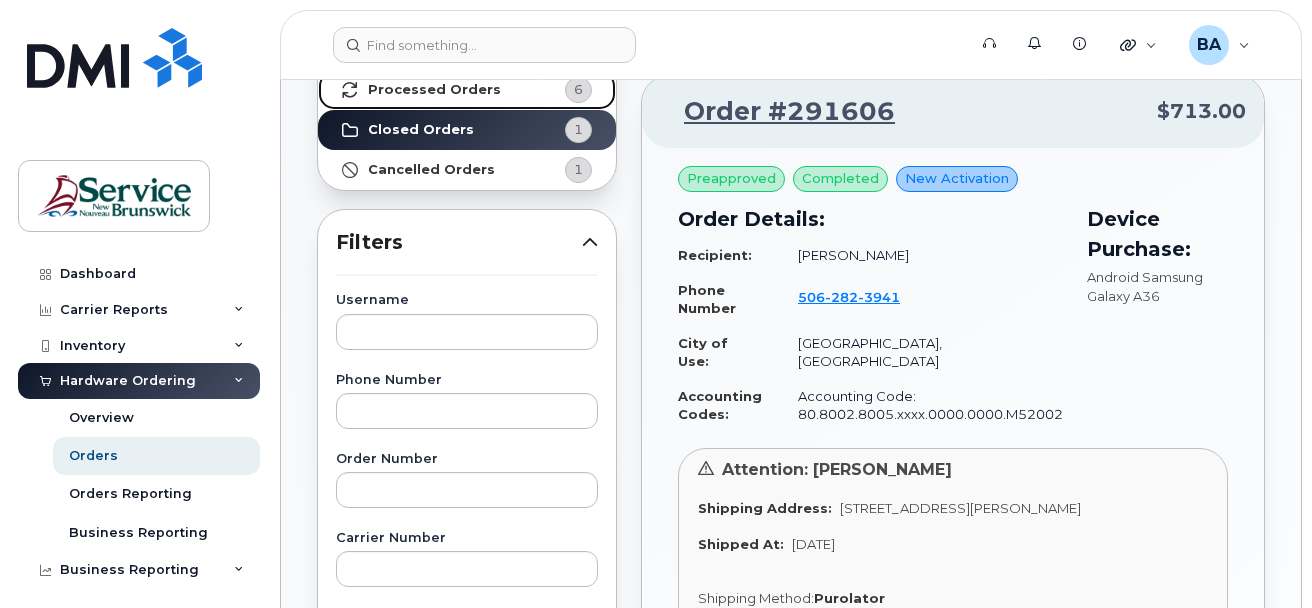 click on "Processed Orders" at bounding box center (434, 90) 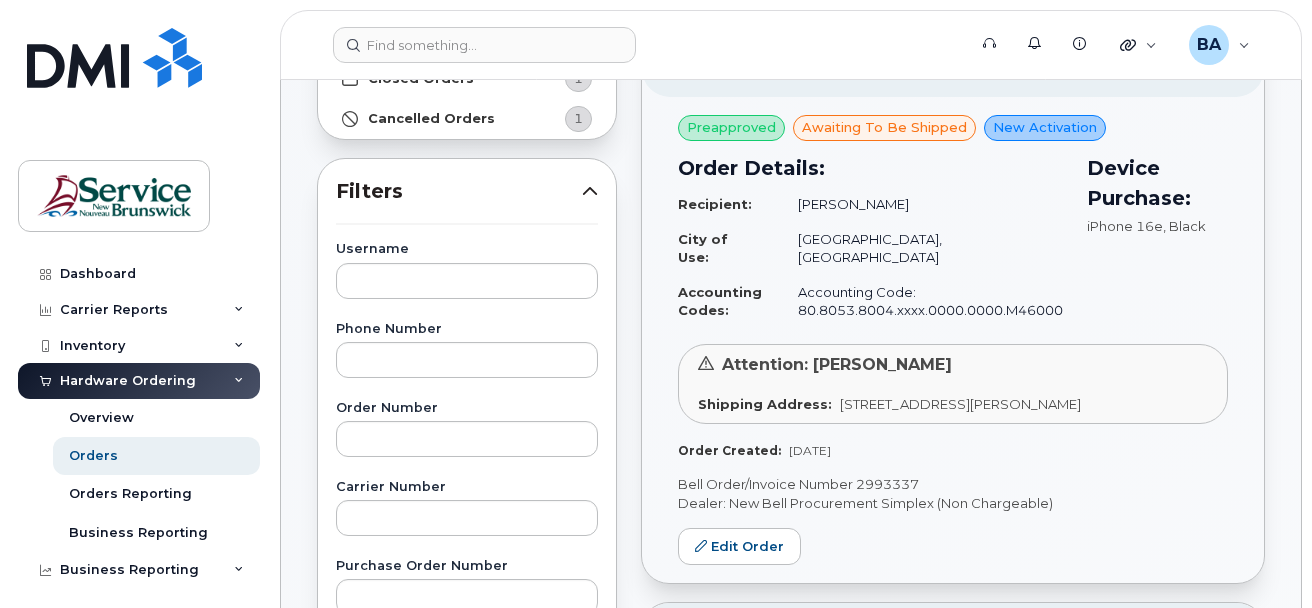 scroll, scrollTop: 300, scrollLeft: 0, axis: vertical 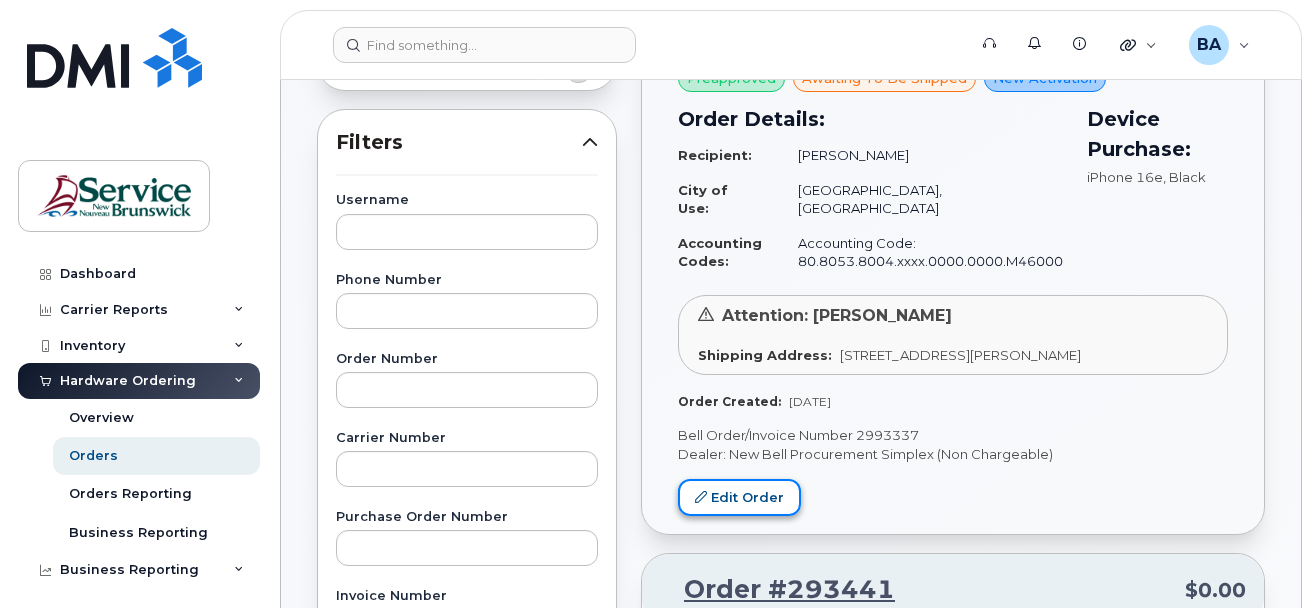 click on "Edit Order" at bounding box center [739, 497] 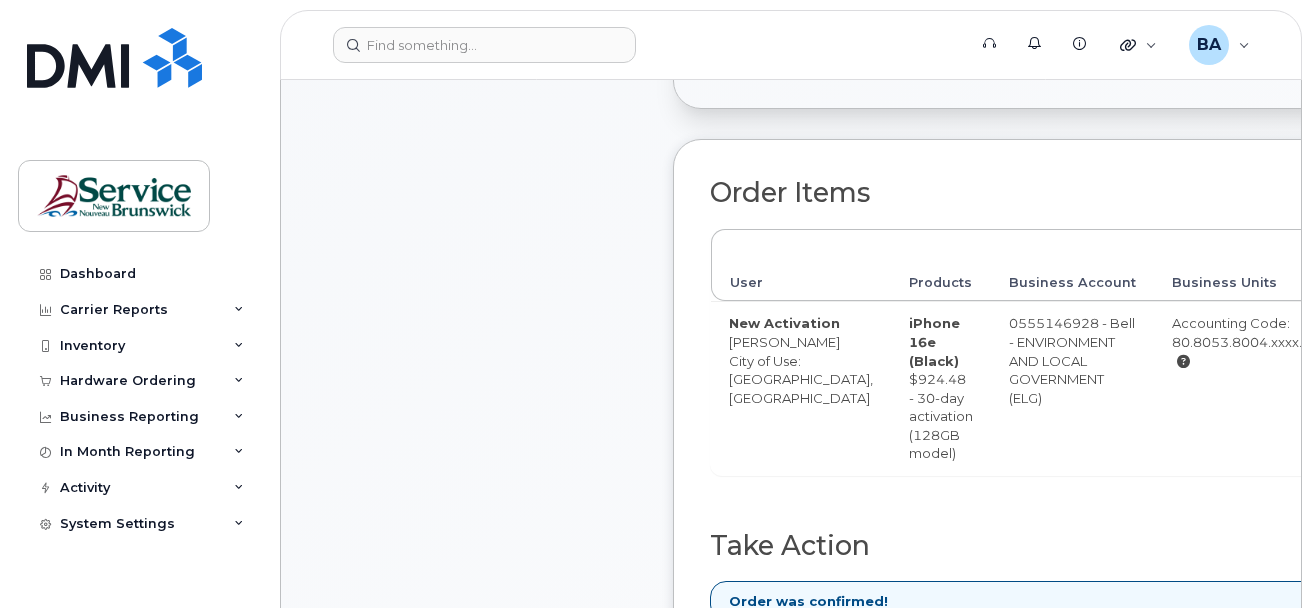 scroll, scrollTop: 719, scrollLeft: 0, axis: vertical 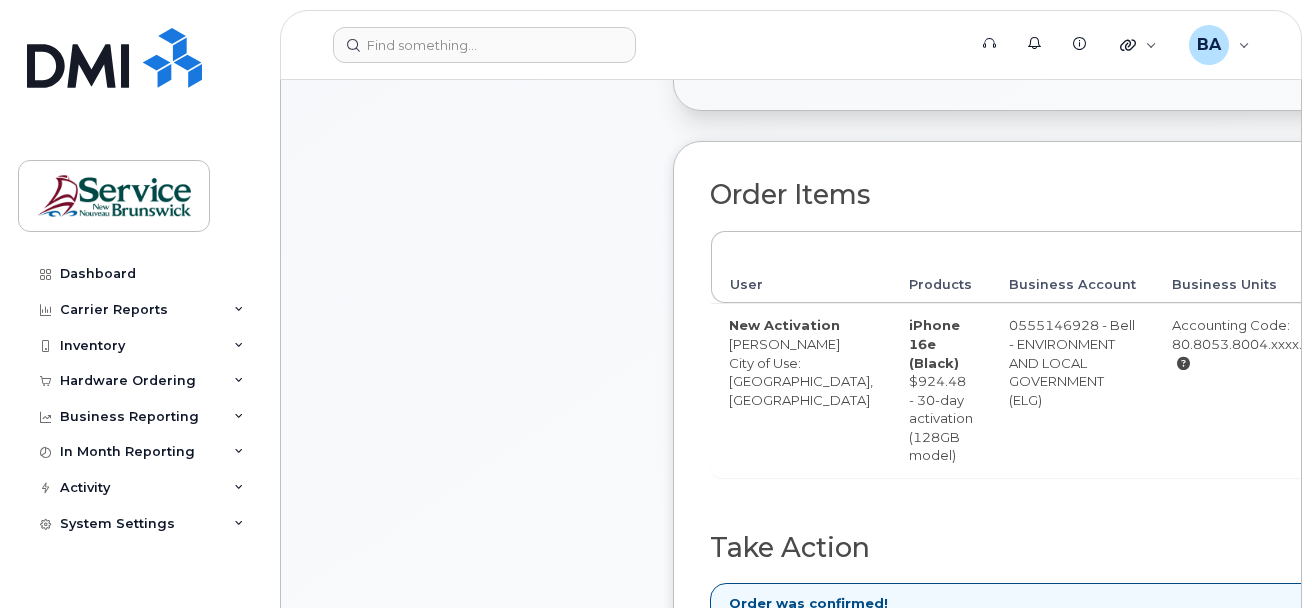 click on "Order Items" at bounding box center (1142, 195) 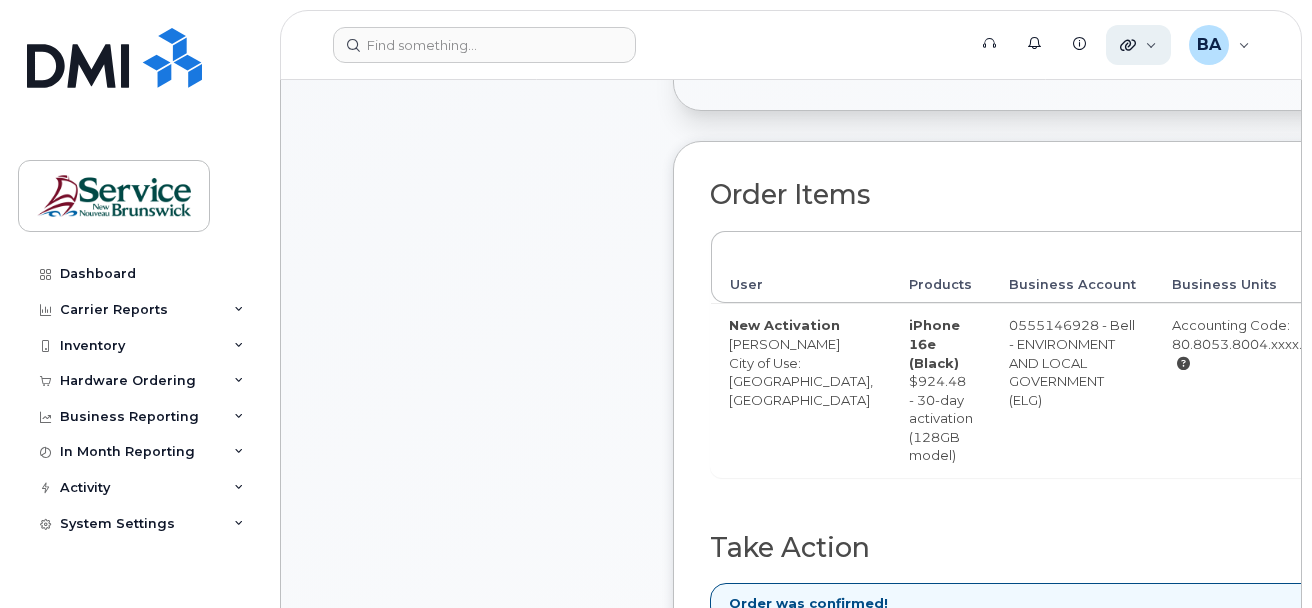 click on "Quicklinks" at bounding box center (1138, 45) 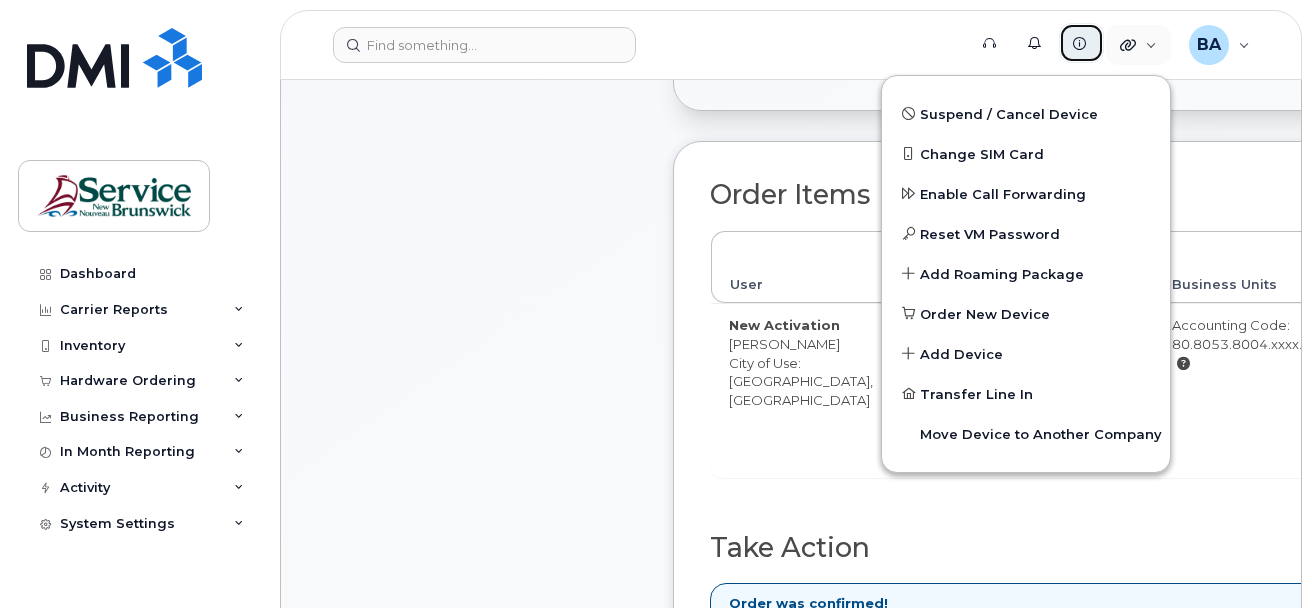 click at bounding box center (1079, 43) 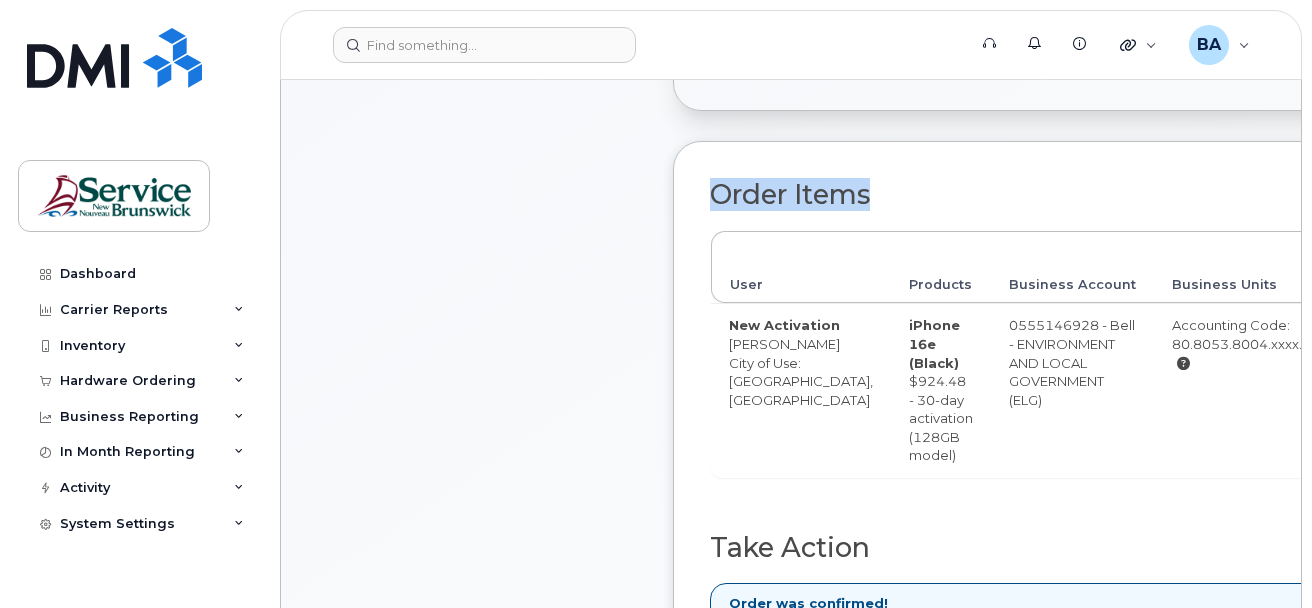 drag, startPoint x: 956, startPoint y: 155, endPoint x: 920, endPoint y: 161, distance: 36.496574 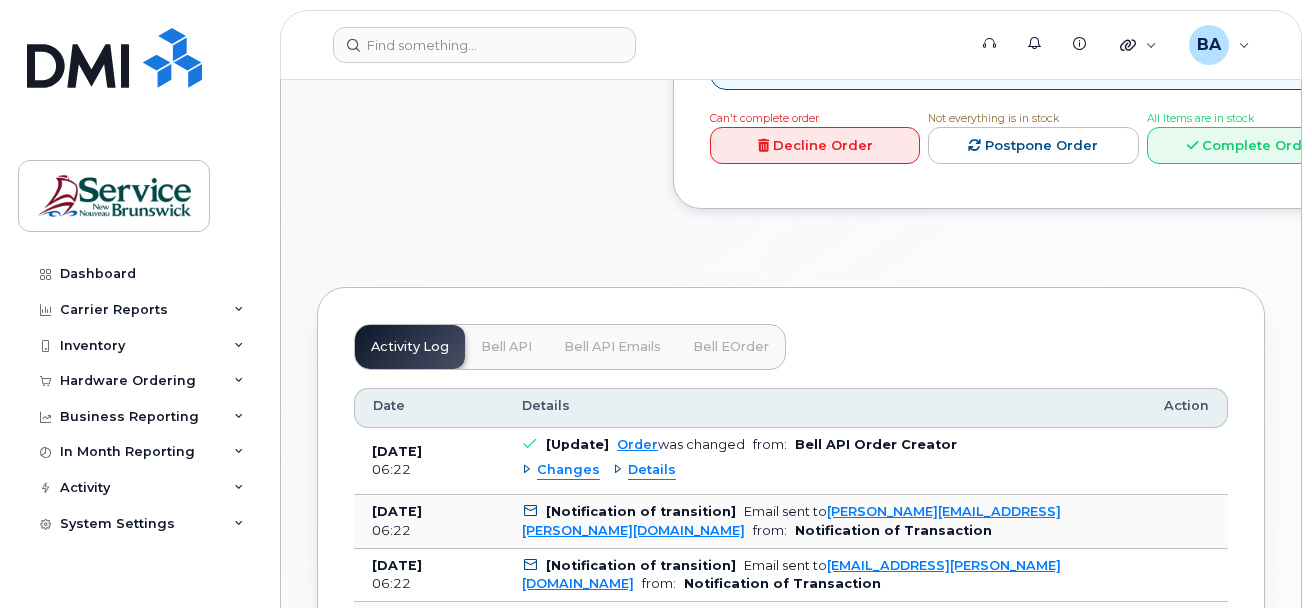 scroll, scrollTop: 1319, scrollLeft: 0, axis: vertical 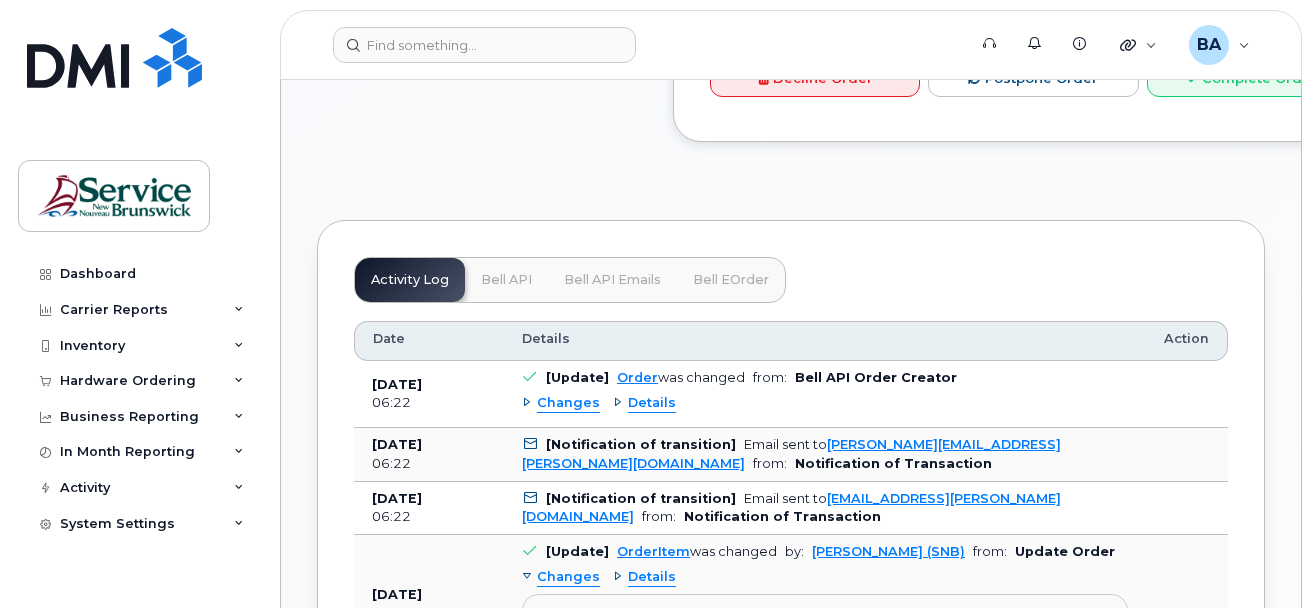 click on "Bell API" at bounding box center (506, 280) 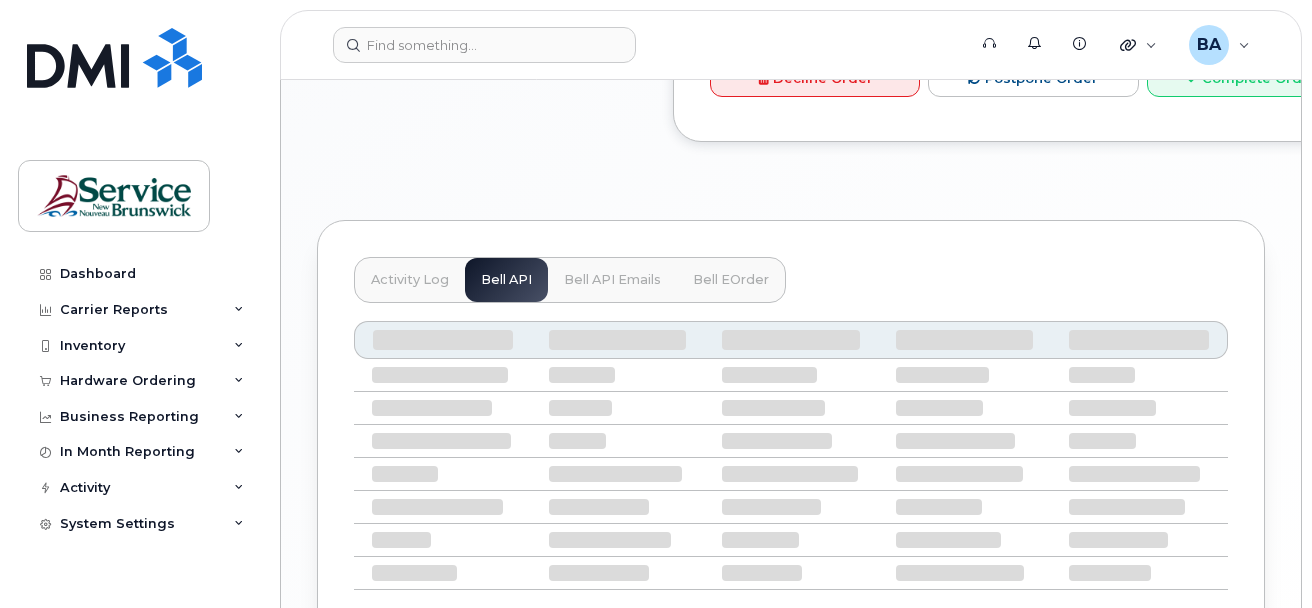 scroll, scrollTop: 1278, scrollLeft: 0, axis: vertical 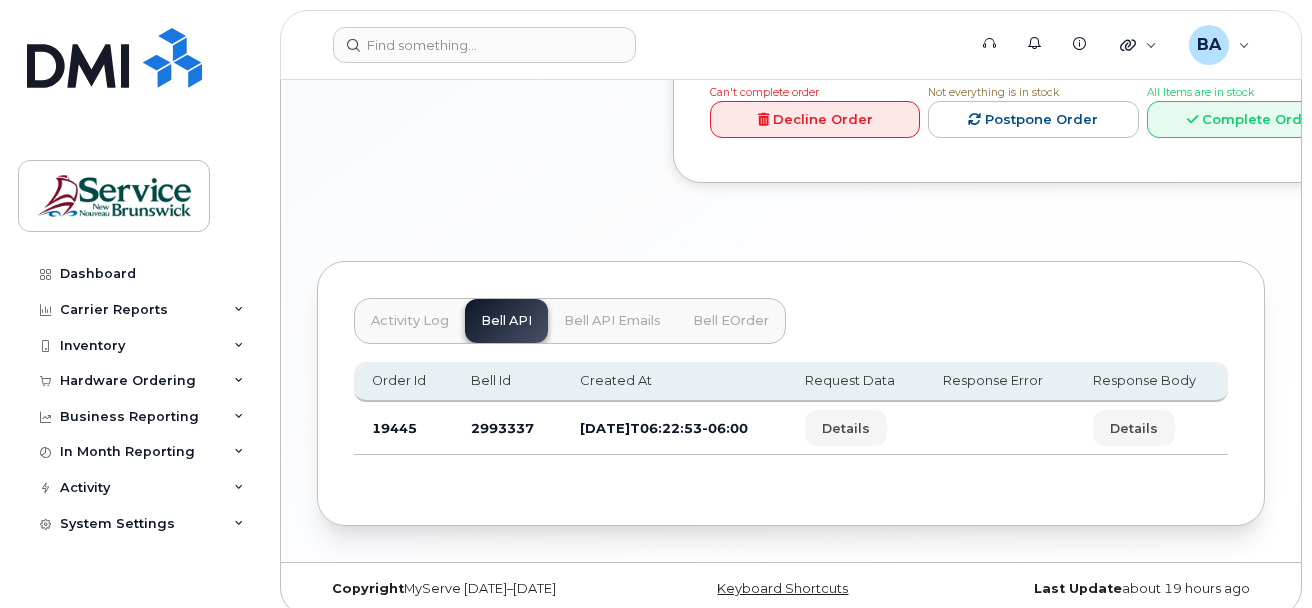 click on "Bell API Emails" at bounding box center [612, 321] 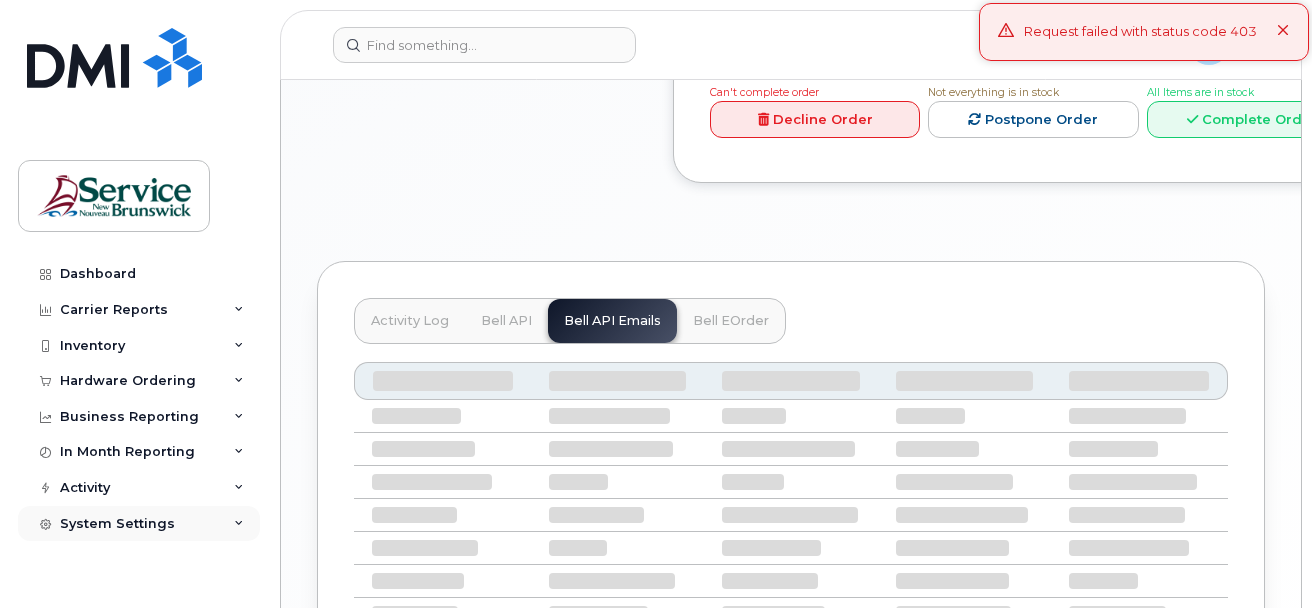 click on "System Settings" at bounding box center (117, 524) 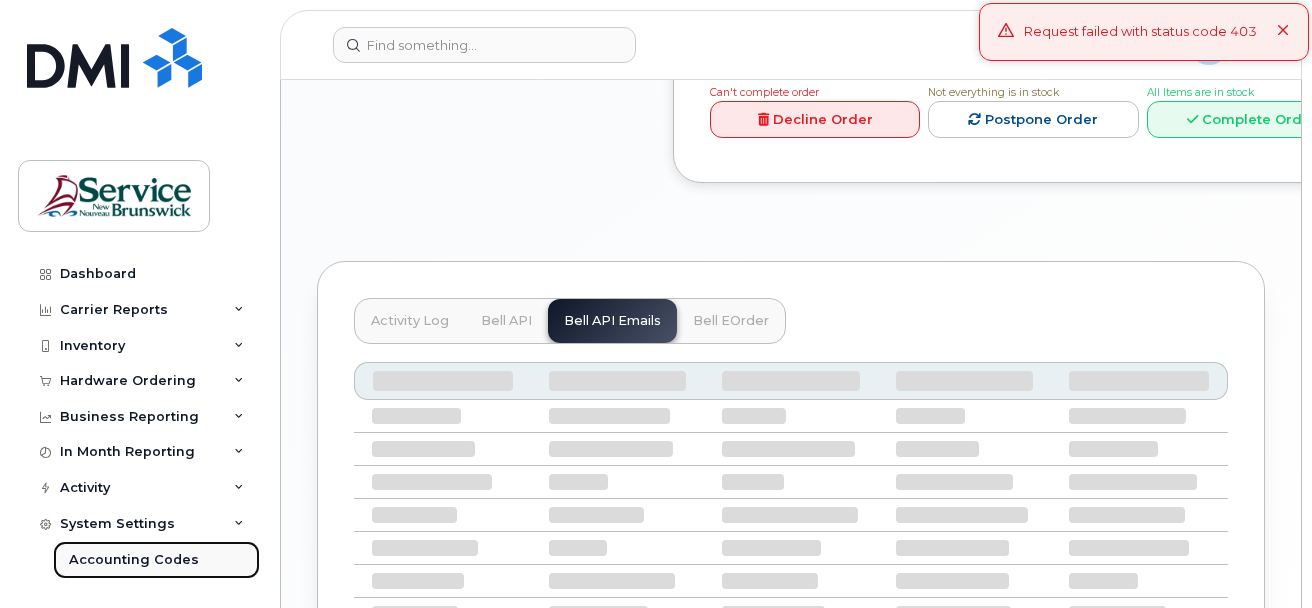 click on "Accounting Codes" at bounding box center [134, 560] 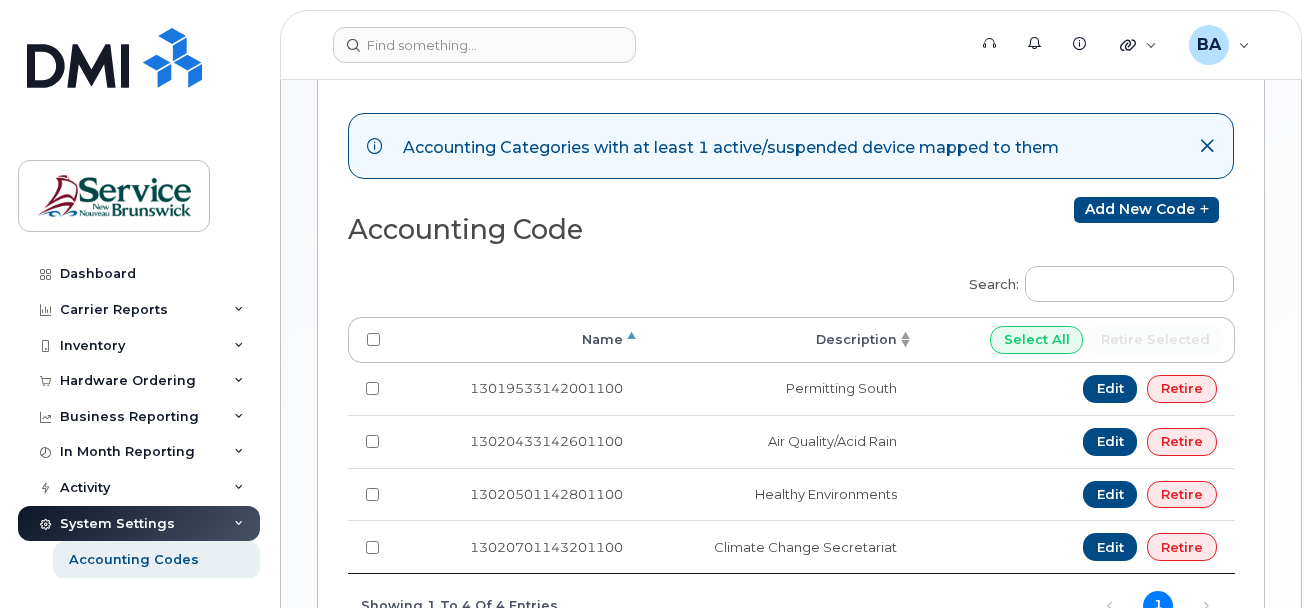 scroll, scrollTop: 400, scrollLeft: 0, axis: vertical 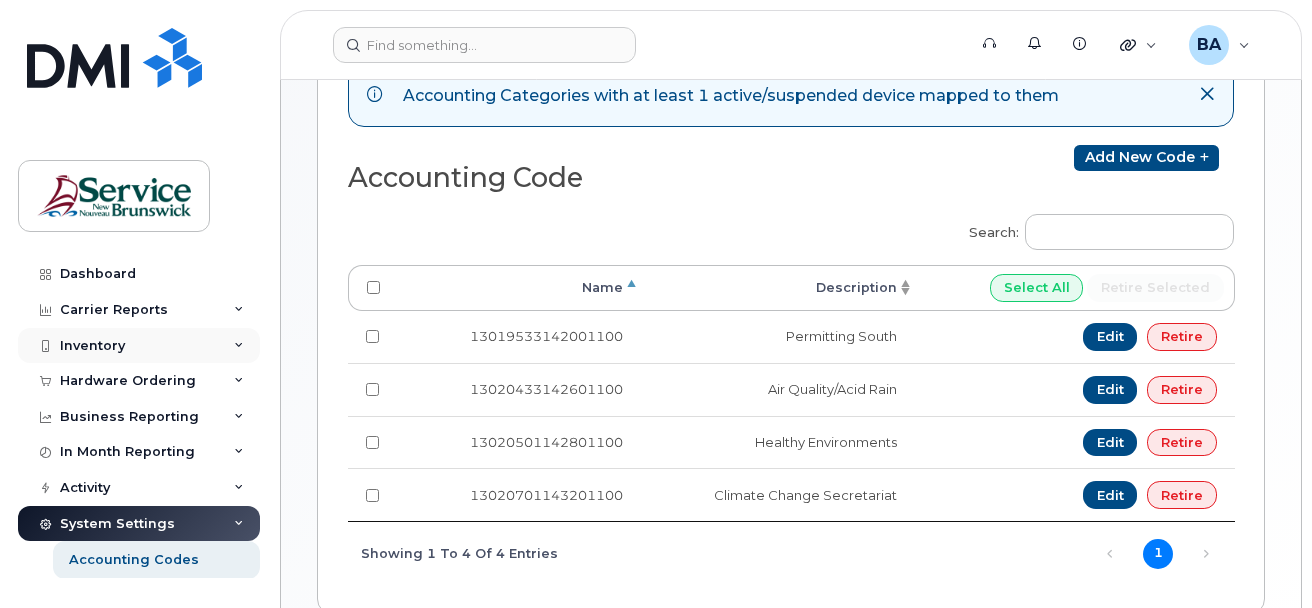 click on "Inventory" at bounding box center [92, 346] 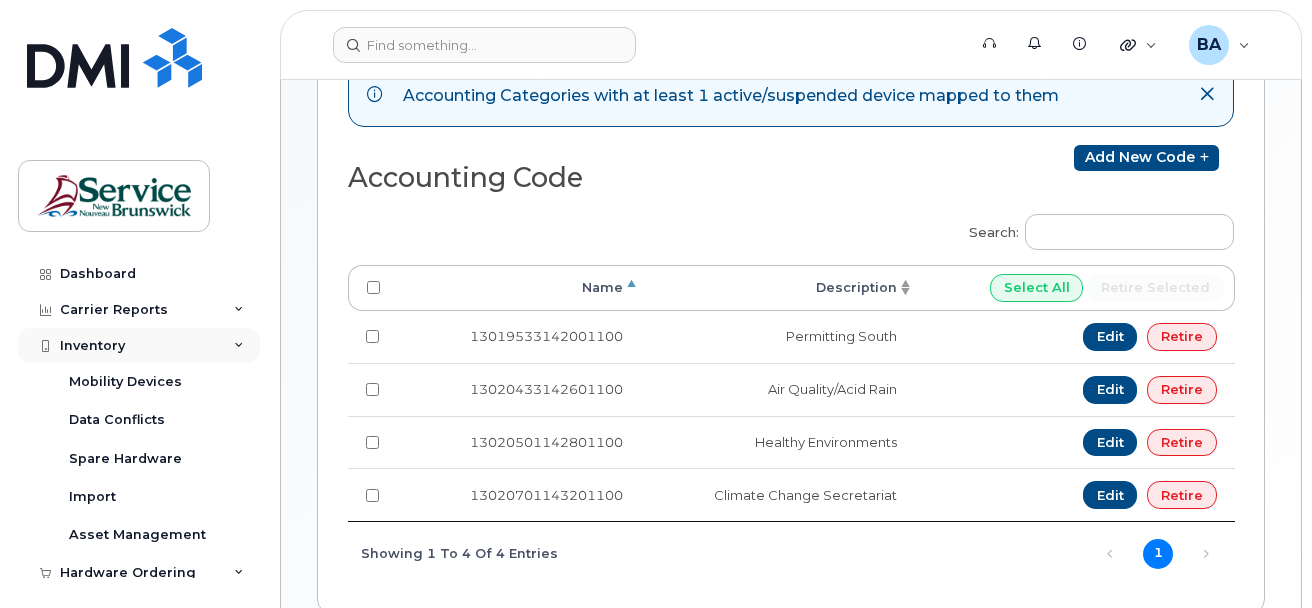 click on "Inventory" at bounding box center (92, 346) 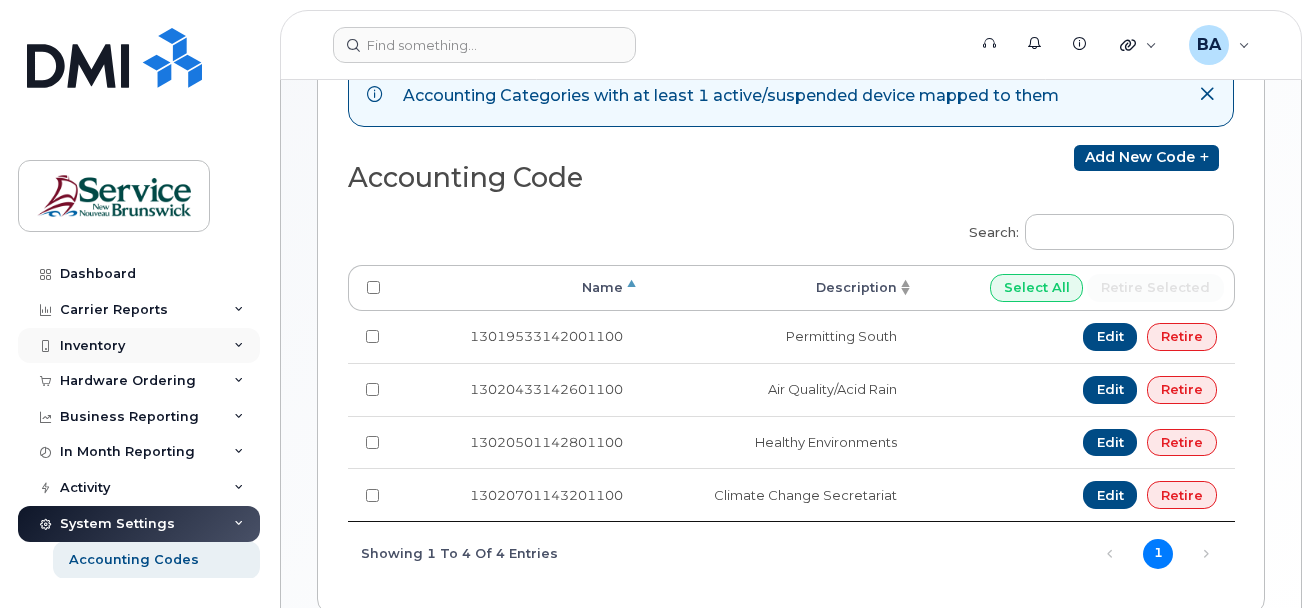 click on "Inventory" at bounding box center (92, 346) 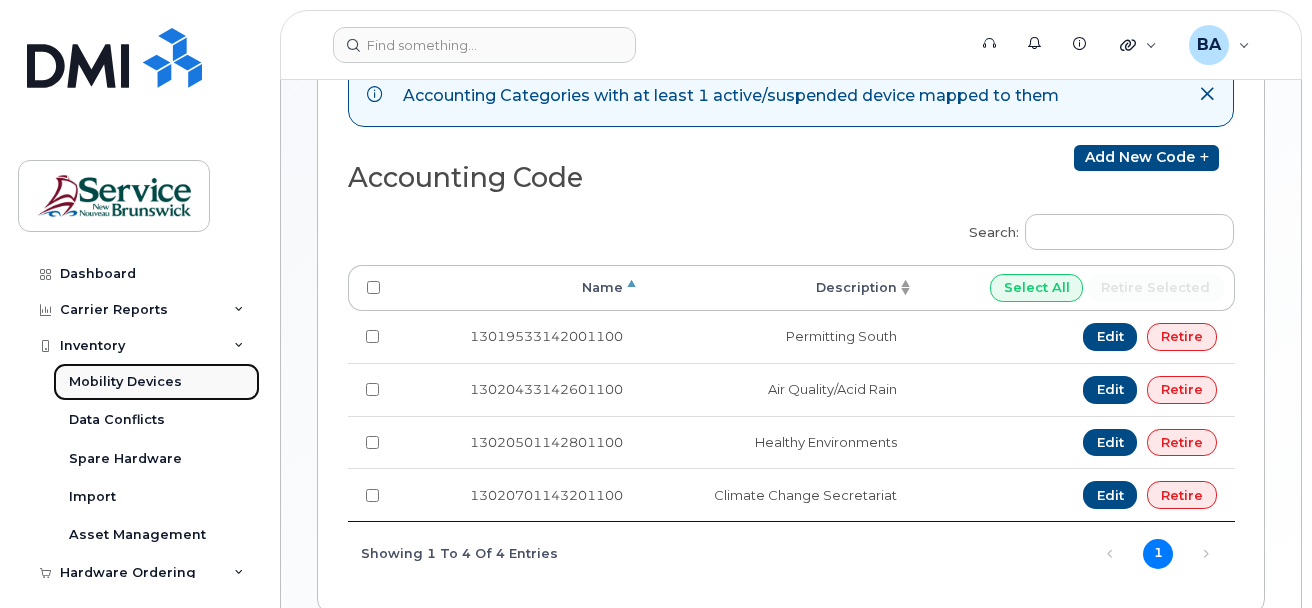 click on "Mobility Devices" at bounding box center [125, 382] 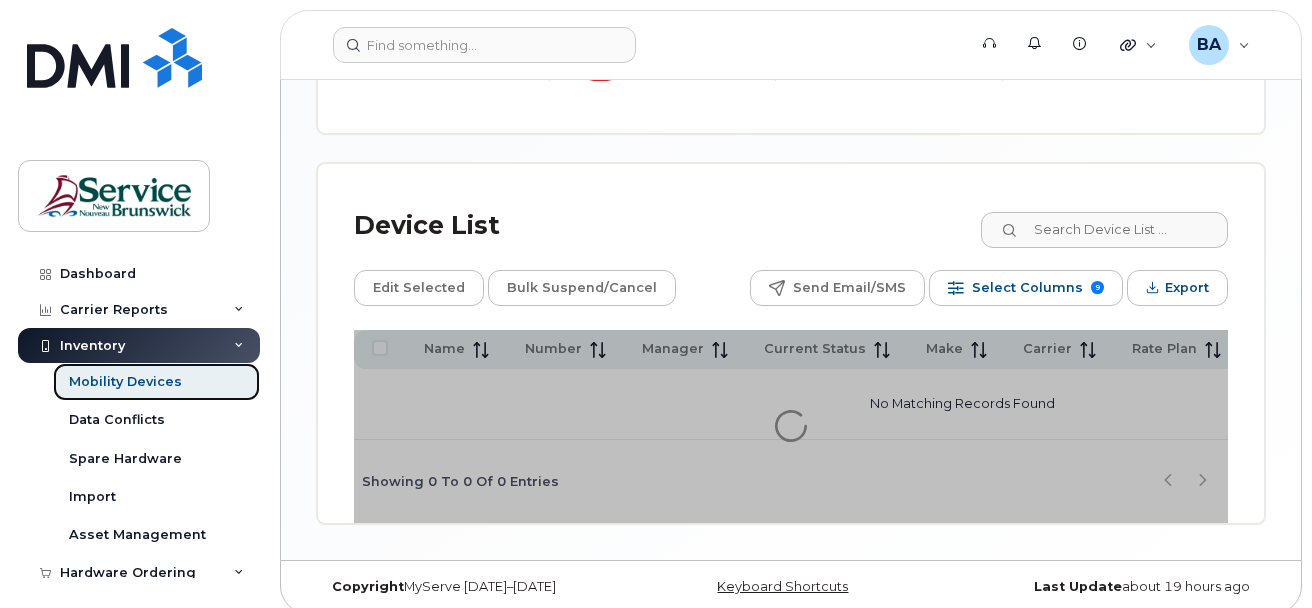 scroll, scrollTop: 960, scrollLeft: 0, axis: vertical 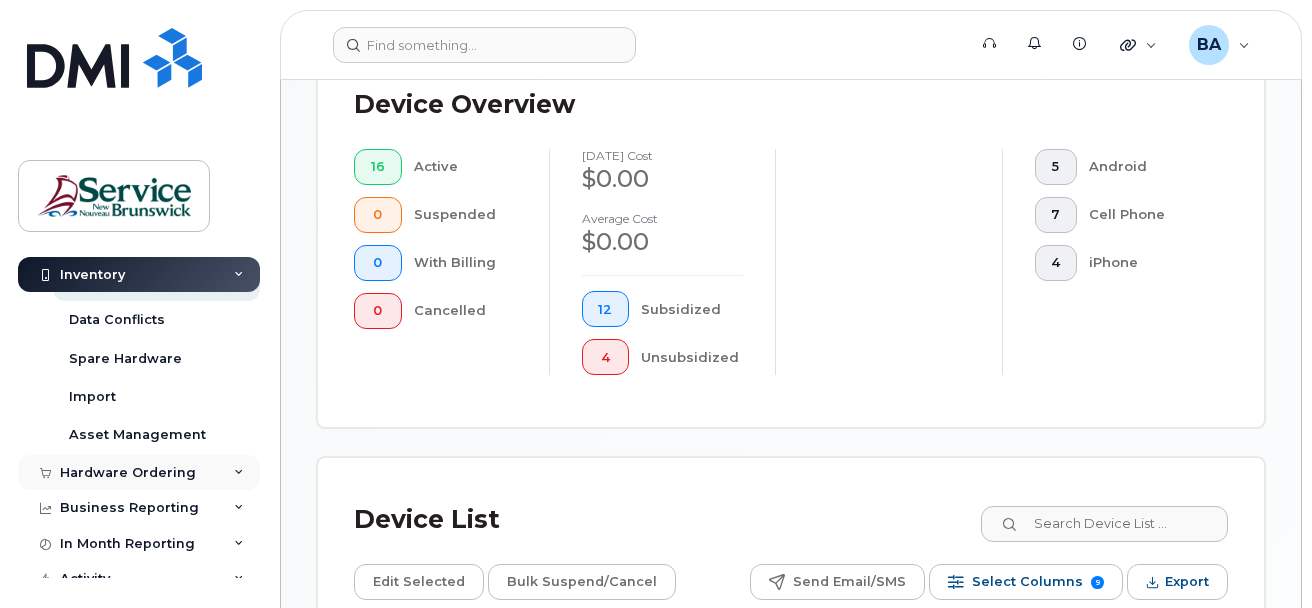 click on "Hardware Ordering" at bounding box center [128, 473] 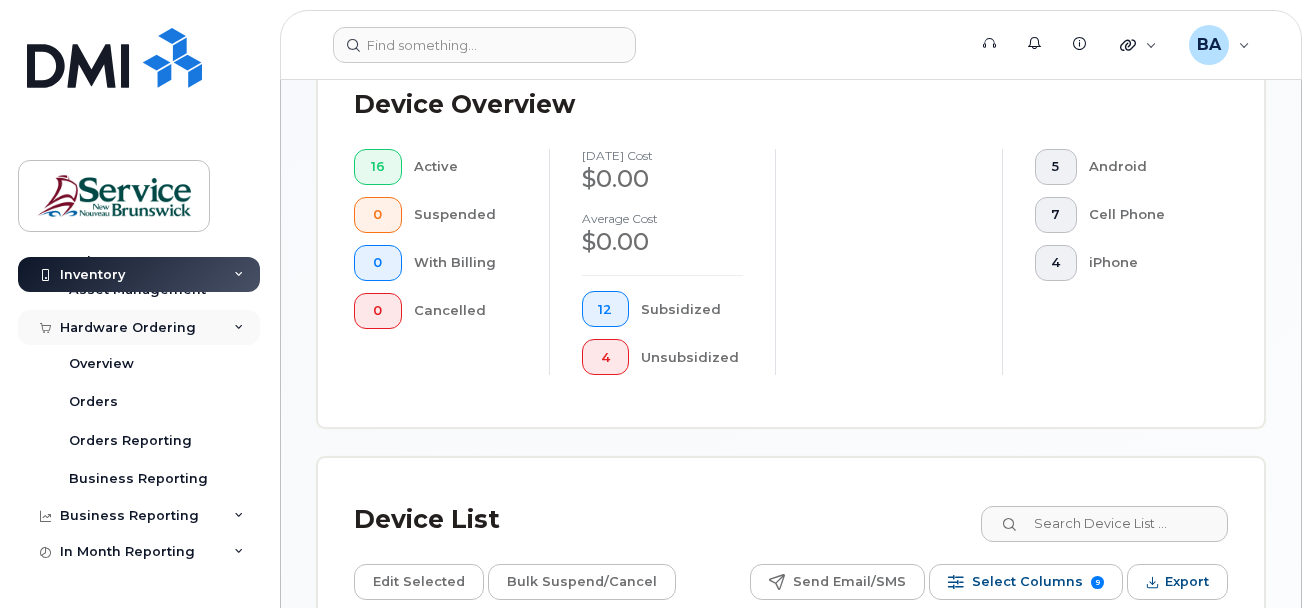 scroll, scrollTop: 300, scrollLeft: 0, axis: vertical 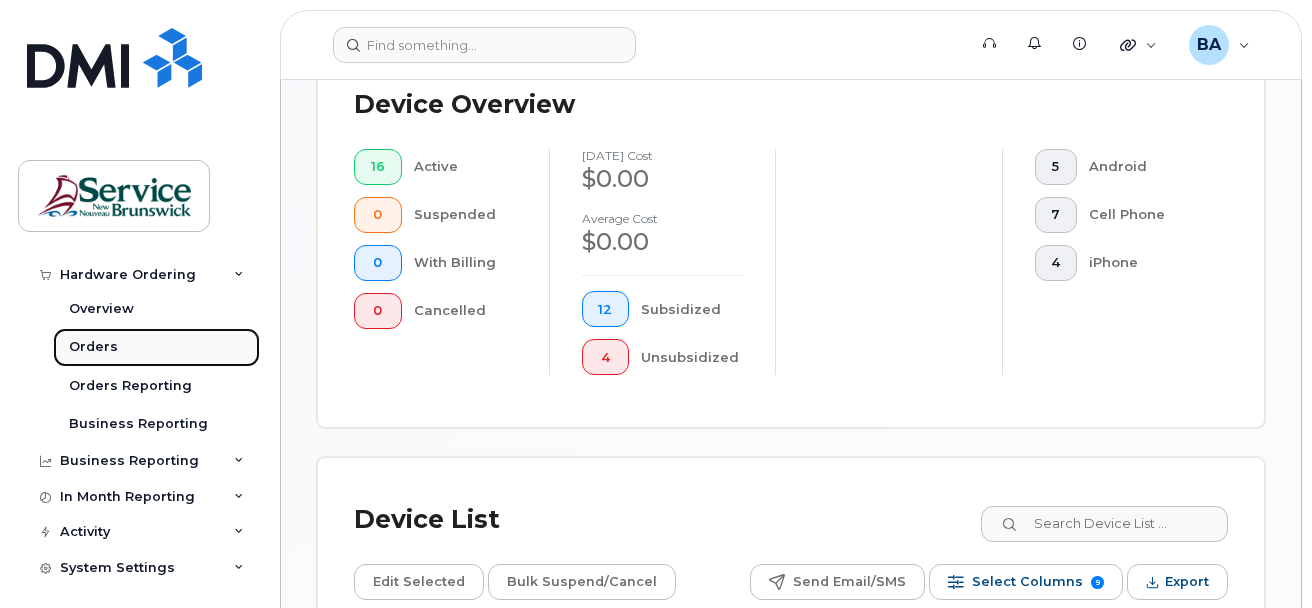 click on "Orders" at bounding box center [93, 347] 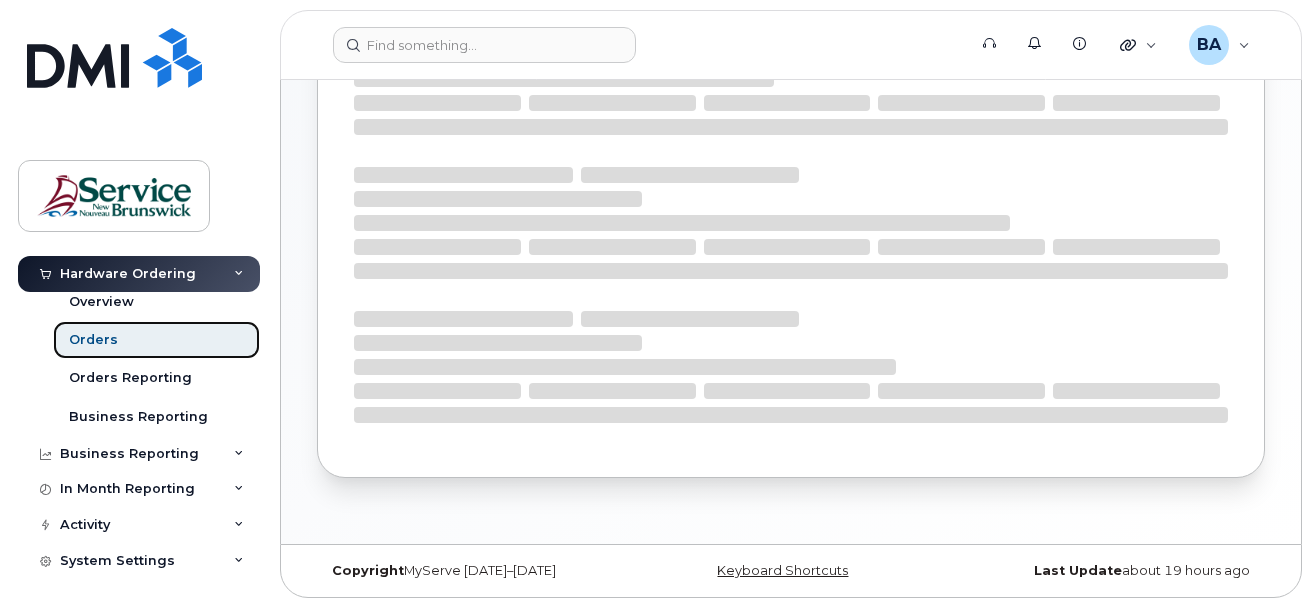 scroll, scrollTop: 0, scrollLeft: 0, axis: both 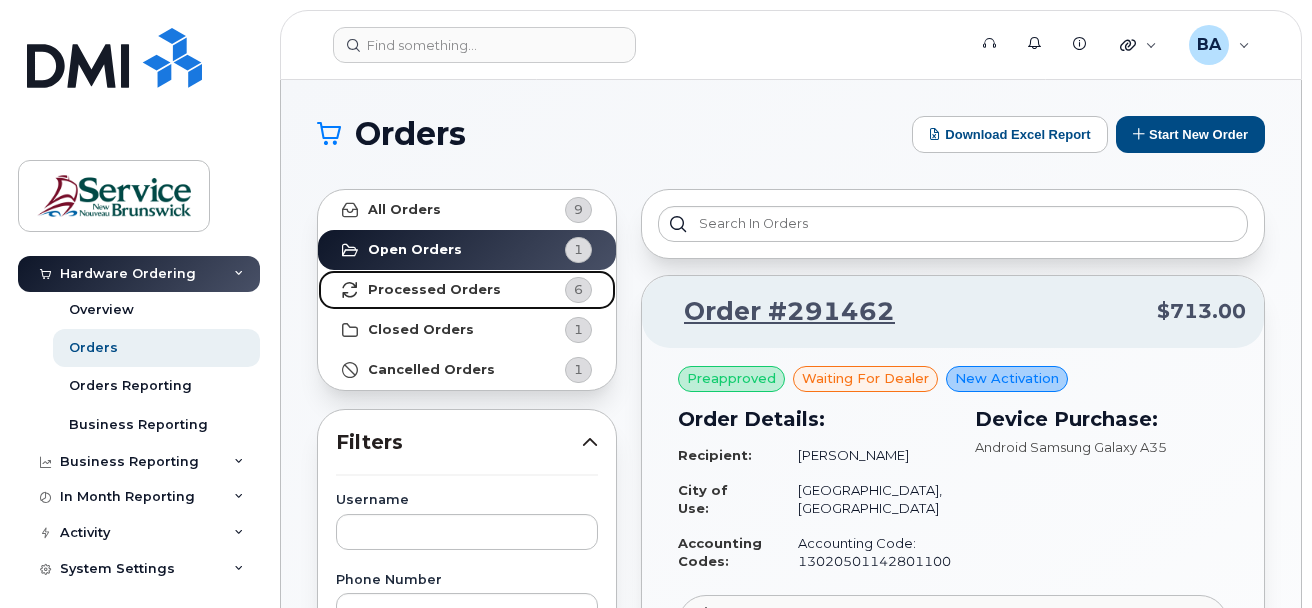 click on "Processed Orders" at bounding box center [434, 290] 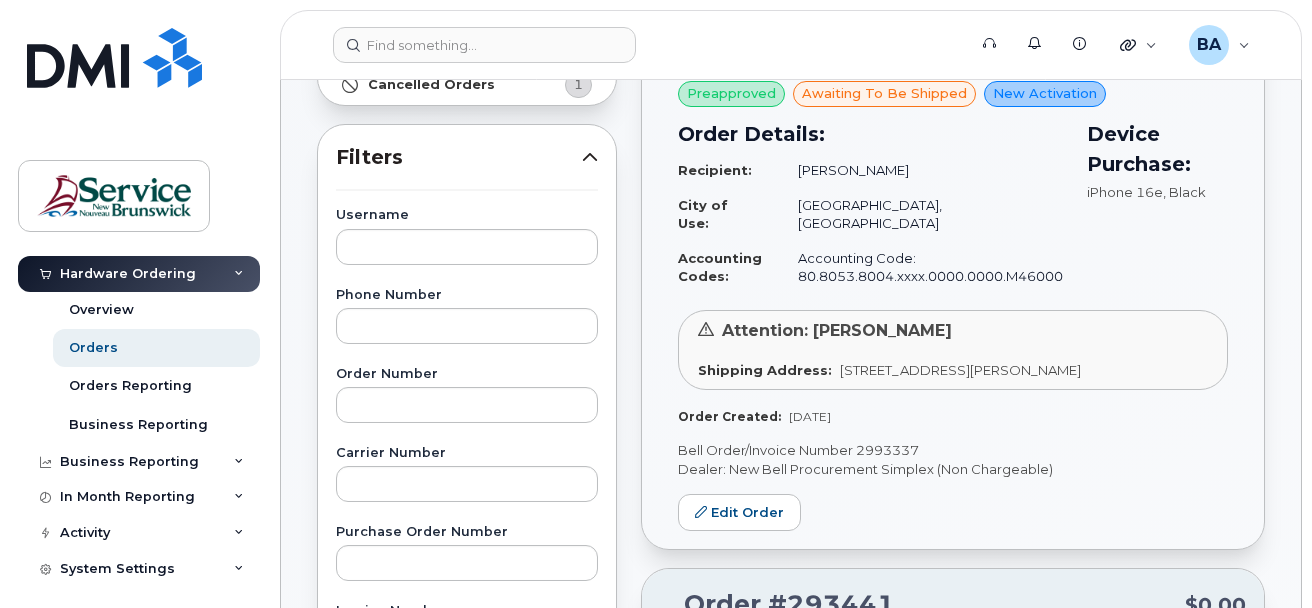 scroll, scrollTop: 300, scrollLeft: 0, axis: vertical 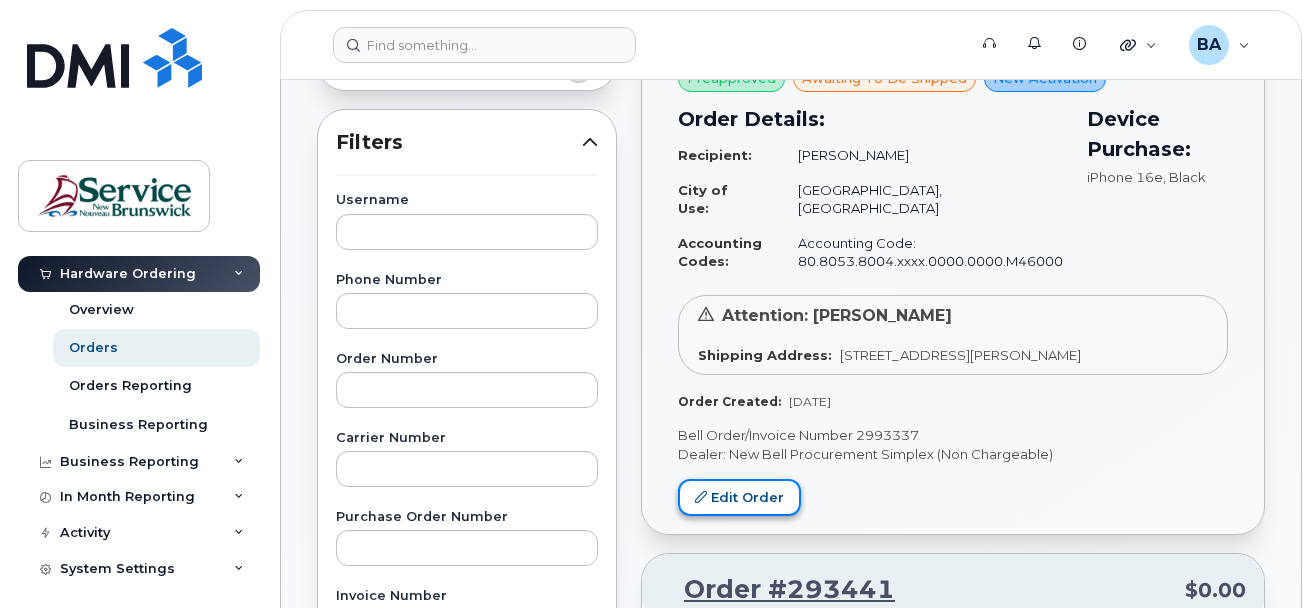 click on "Edit Order" at bounding box center [739, 497] 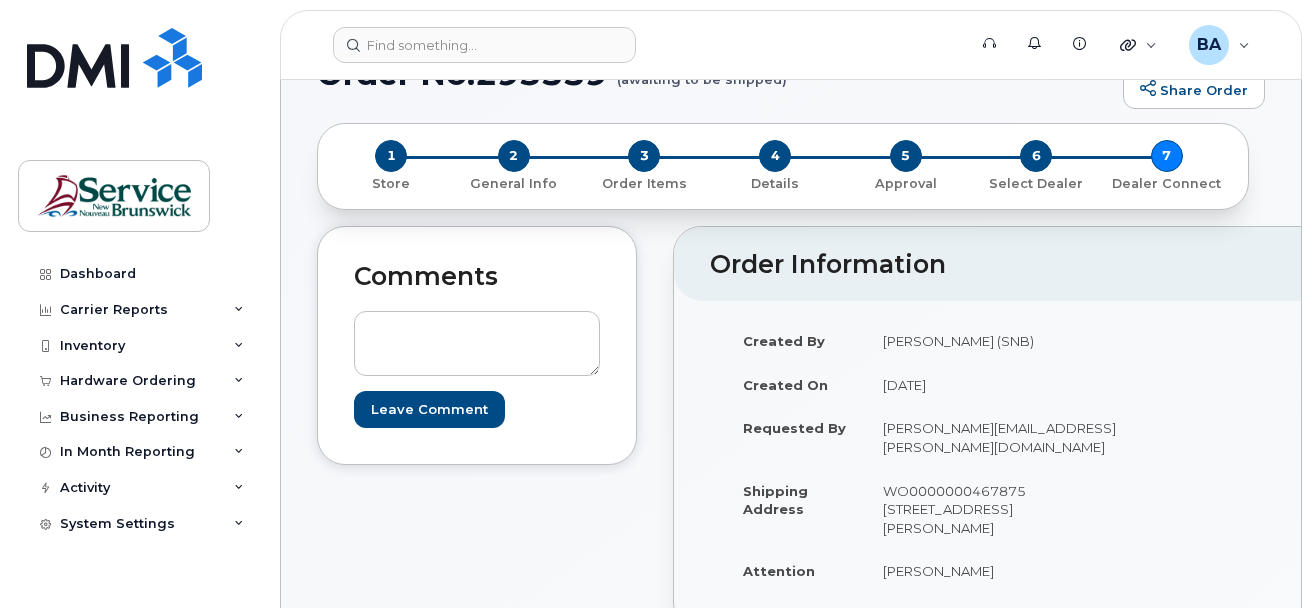 scroll, scrollTop: 300, scrollLeft: 0, axis: vertical 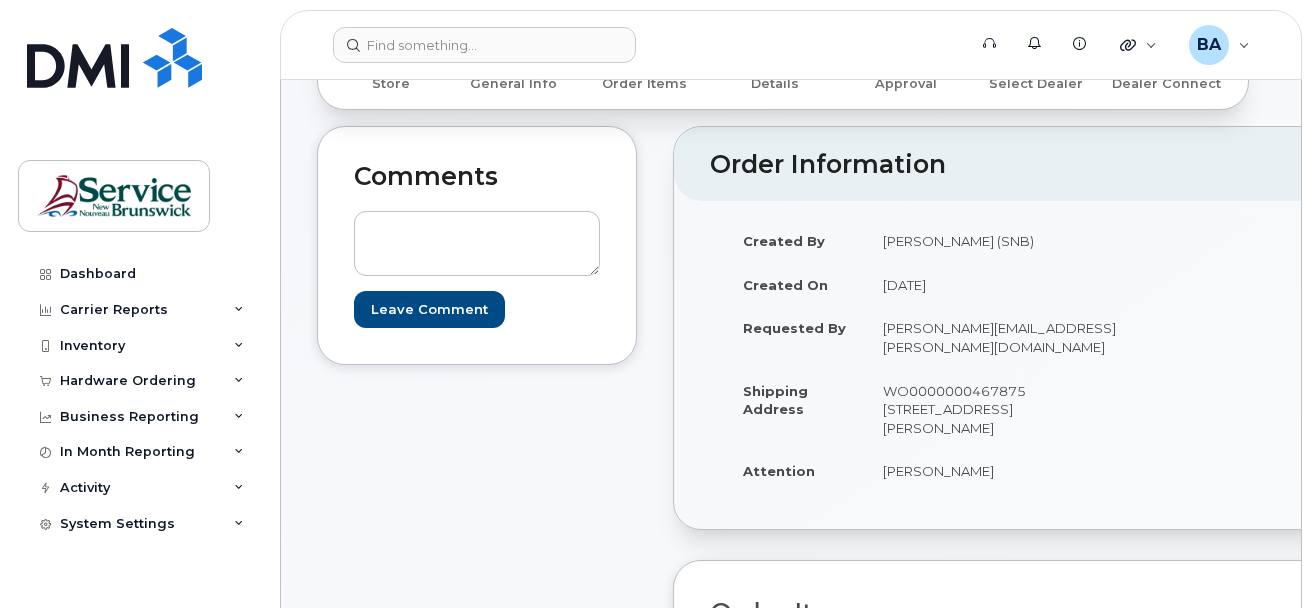 drag, startPoint x: 1228, startPoint y: 448, endPoint x: 1105, endPoint y: 446, distance: 123.01626 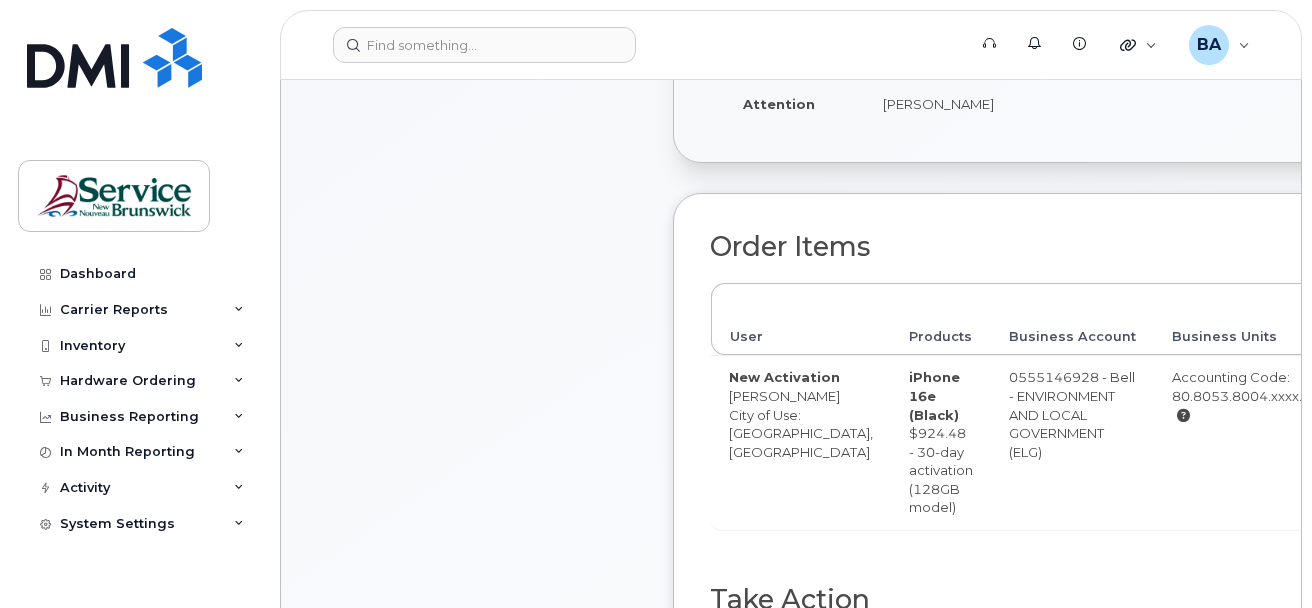 scroll, scrollTop: 700, scrollLeft: 0, axis: vertical 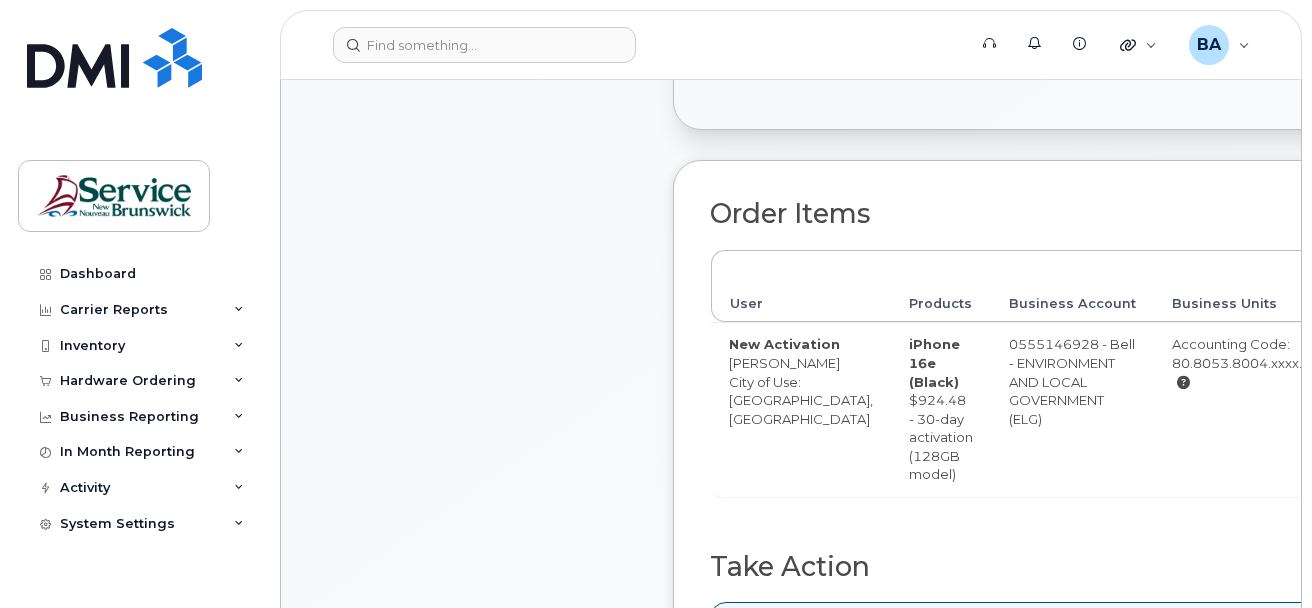 drag, startPoint x: 1040, startPoint y: 487, endPoint x: 927, endPoint y: 480, distance: 113.216606 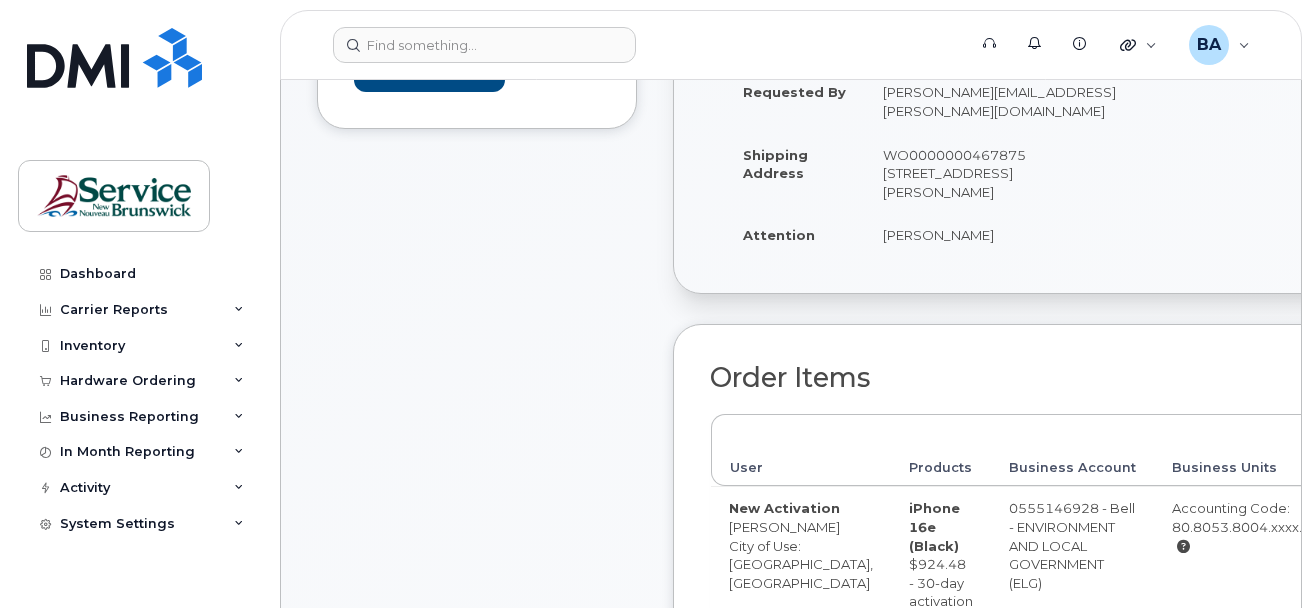 scroll, scrollTop: 519, scrollLeft: 0, axis: vertical 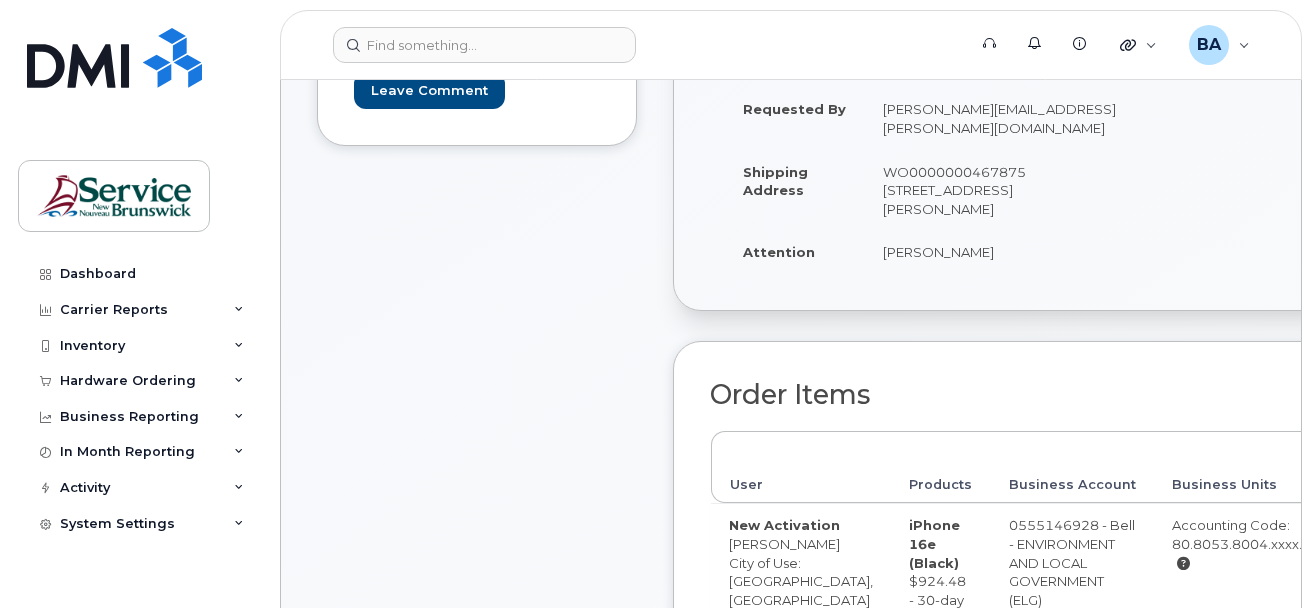 click on "User" at bounding box center [801, 467] 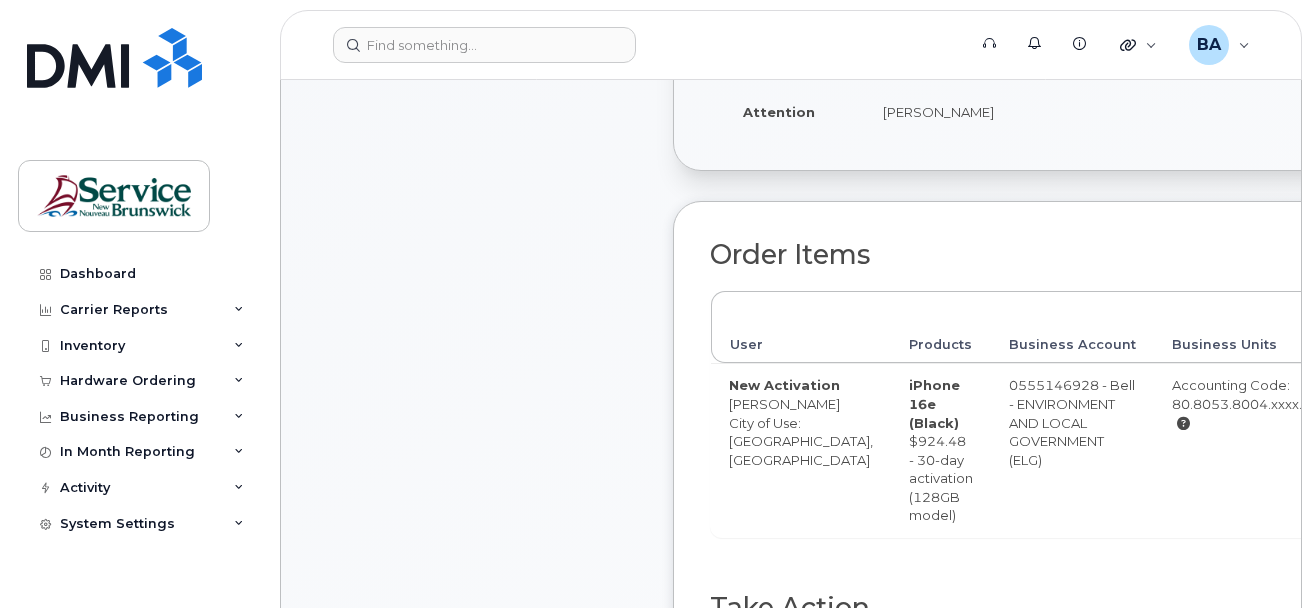 scroll, scrollTop: 719, scrollLeft: 0, axis: vertical 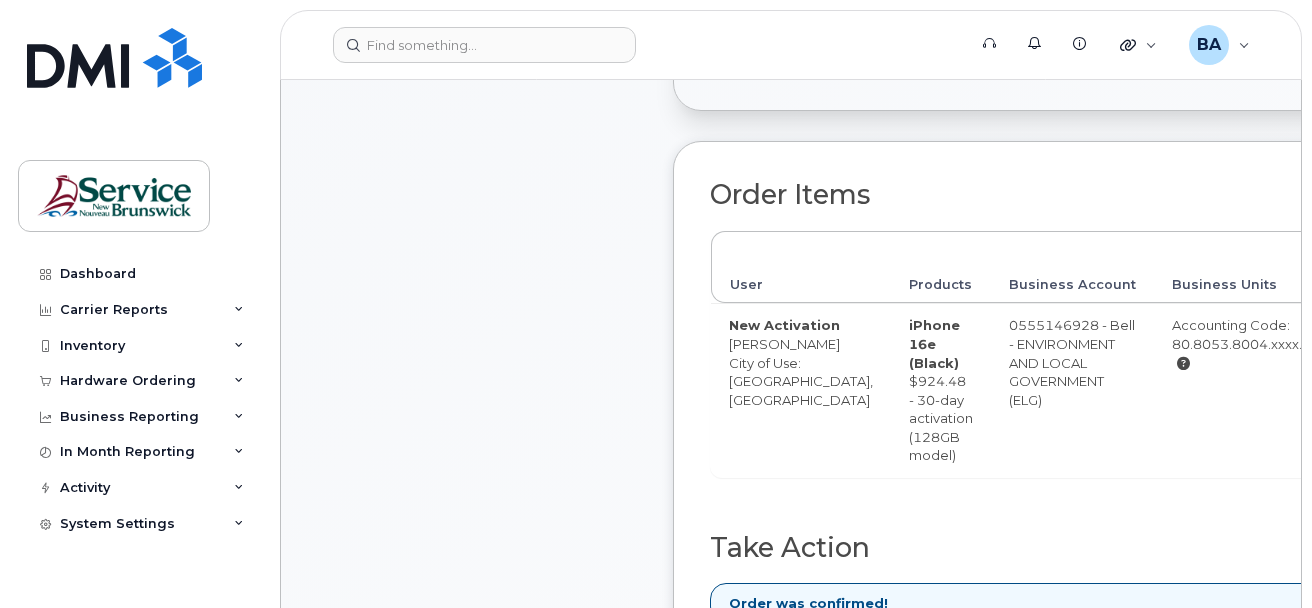 click on "Accounting Code:
80.8053.8004.xxxx.0000.0000.M46000" at bounding box center (1304, 344) 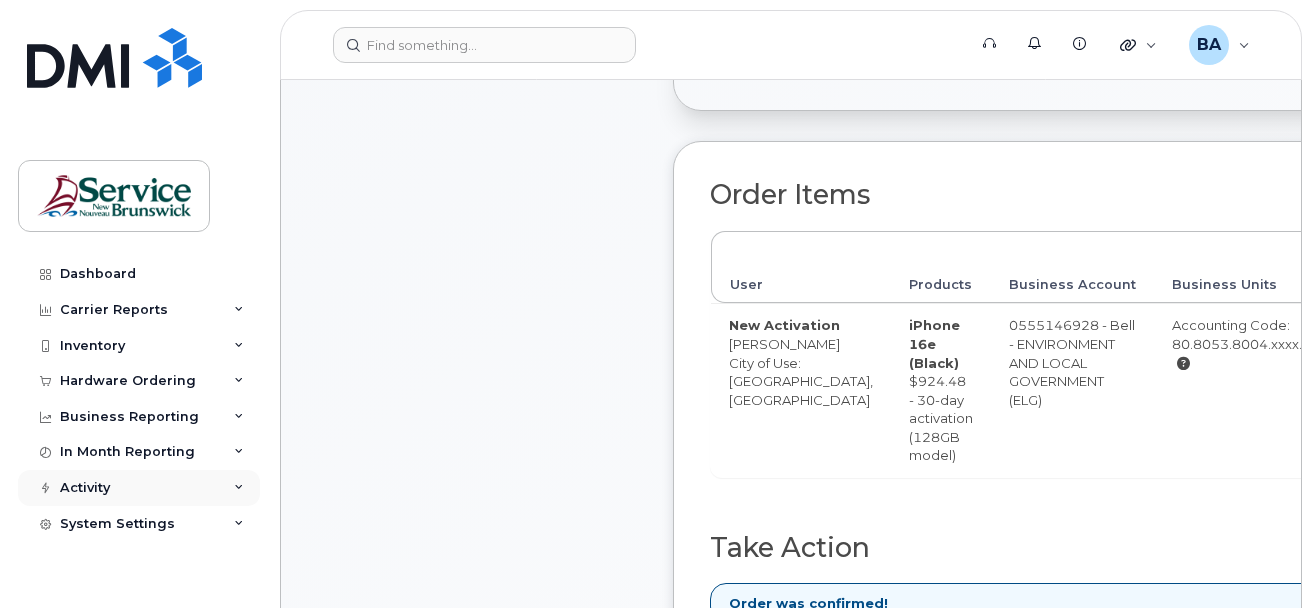 click on "Activity" at bounding box center (139, 488) 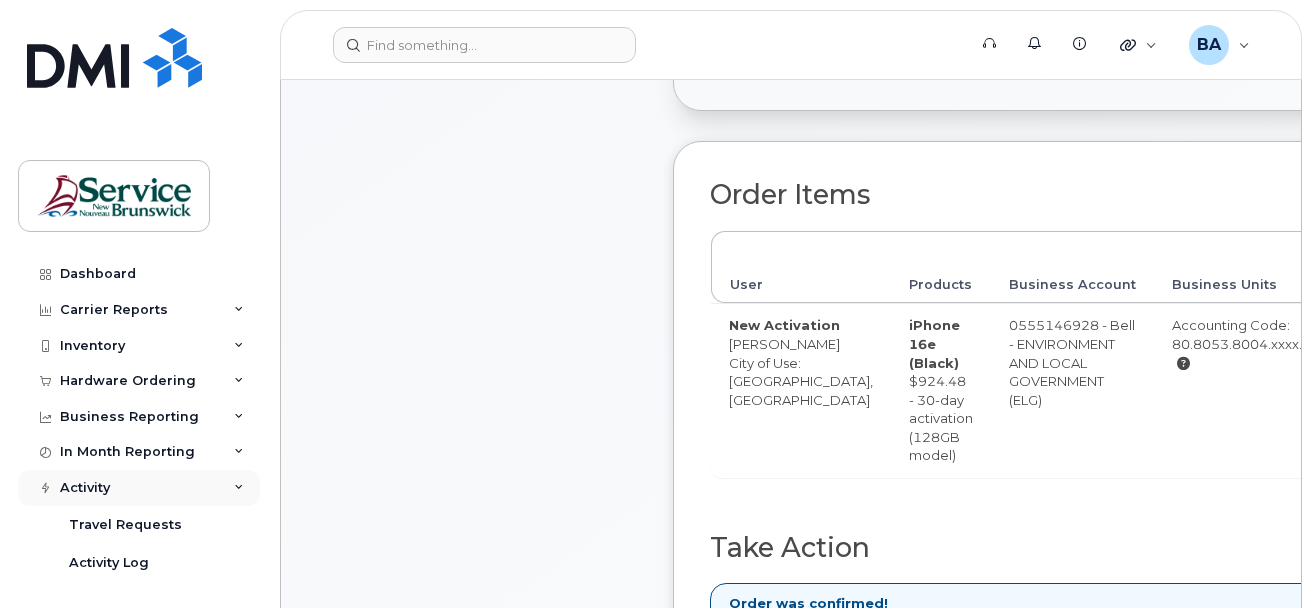 scroll, scrollTop: 100, scrollLeft: 0, axis: vertical 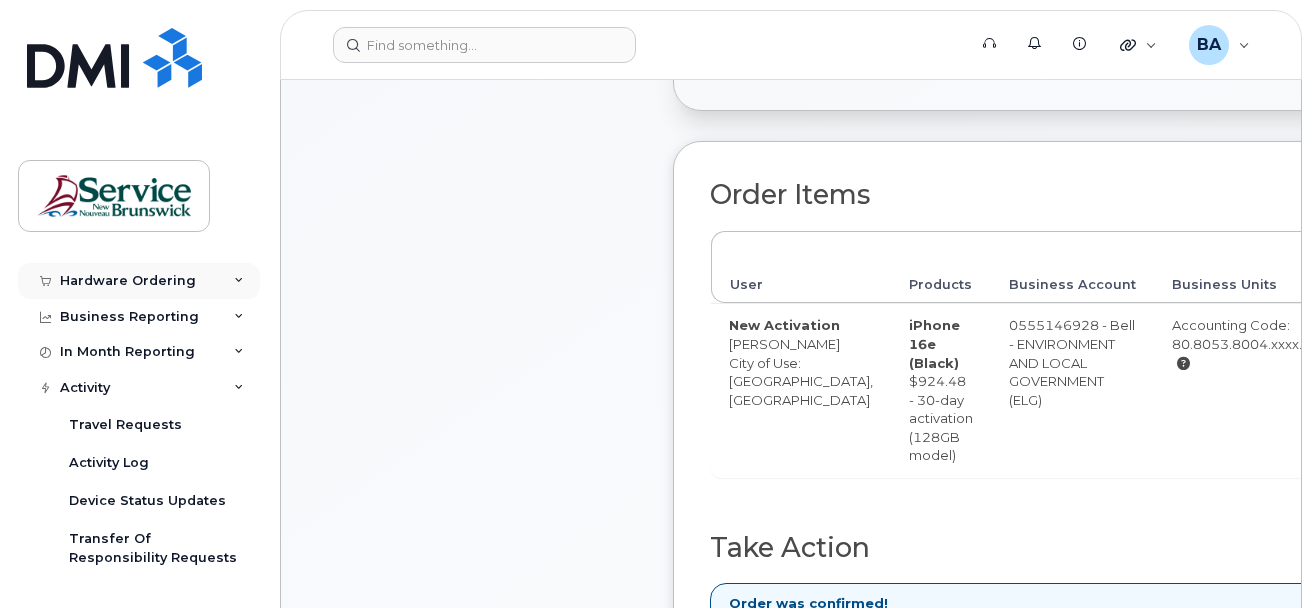 click on "Hardware Ordering" at bounding box center (128, 281) 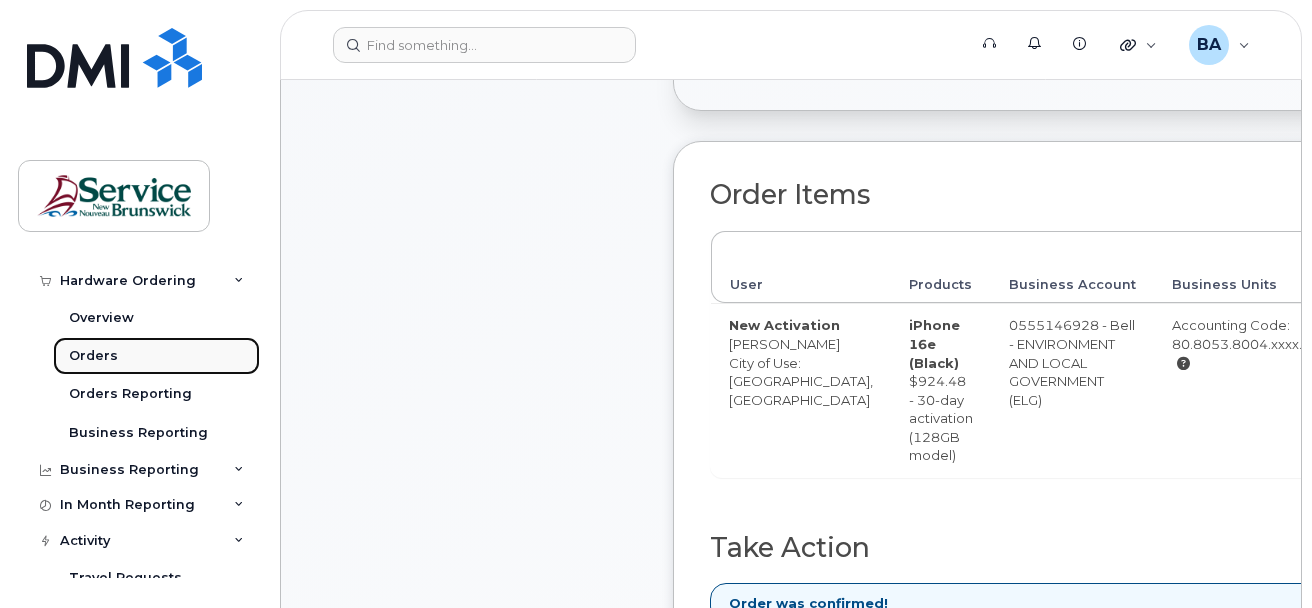 click on "Orders" at bounding box center (93, 356) 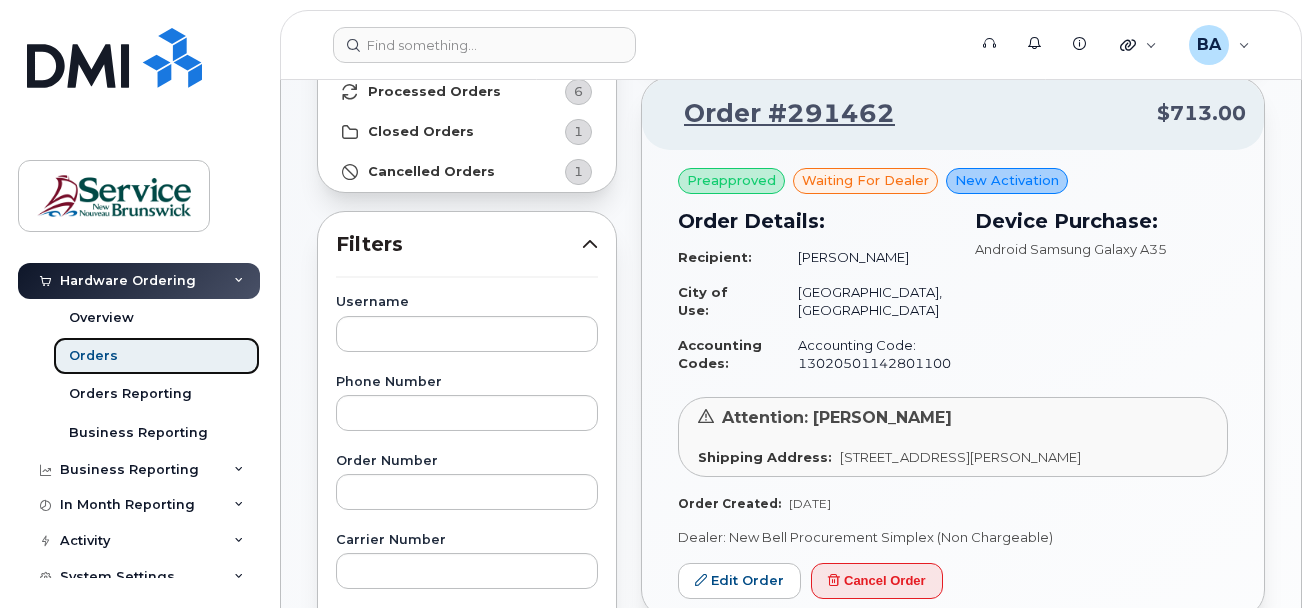 scroll, scrollTop: 300, scrollLeft: 0, axis: vertical 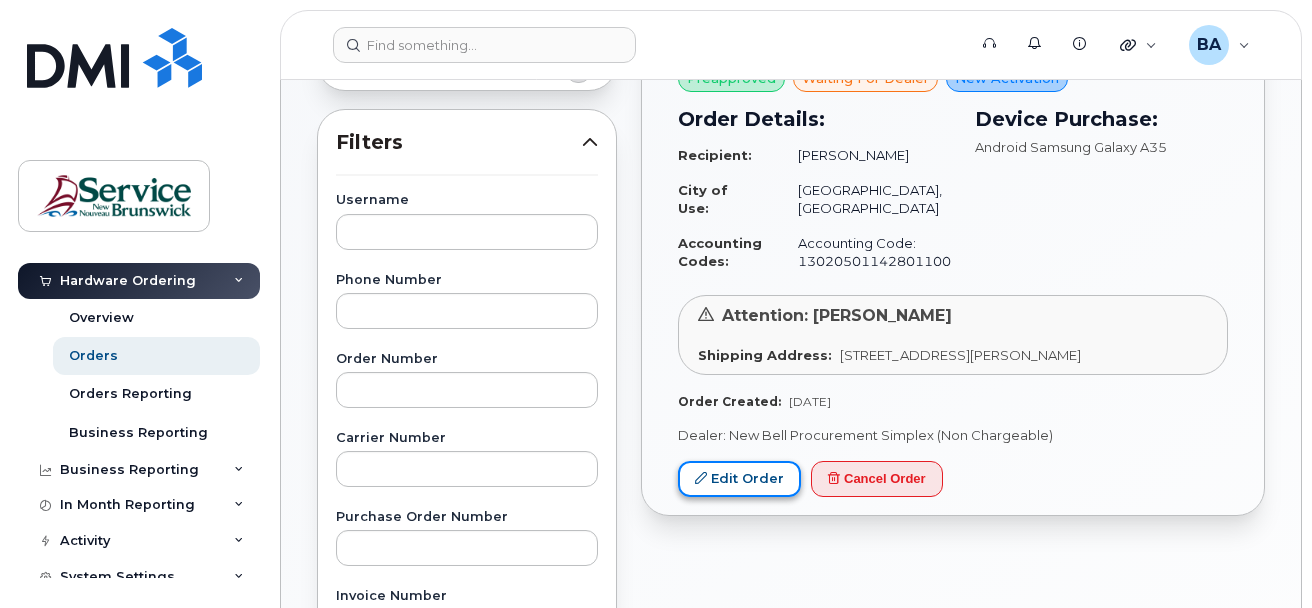 click on "Edit Order" at bounding box center (739, 479) 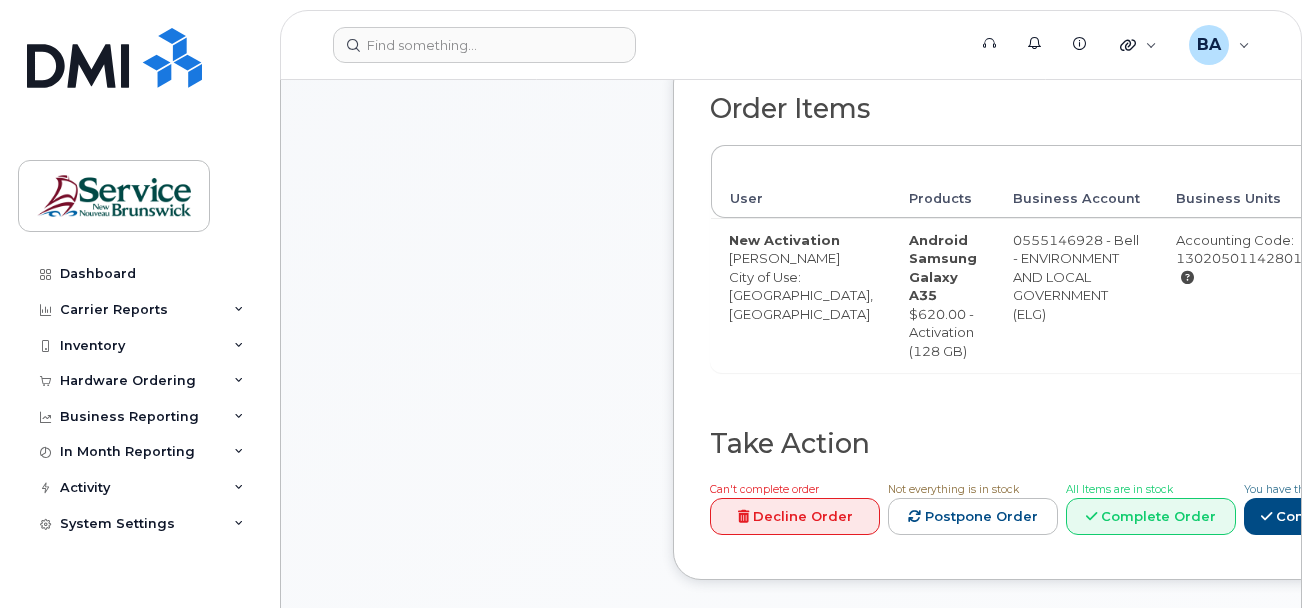 scroll, scrollTop: 800, scrollLeft: 0, axis: vertical 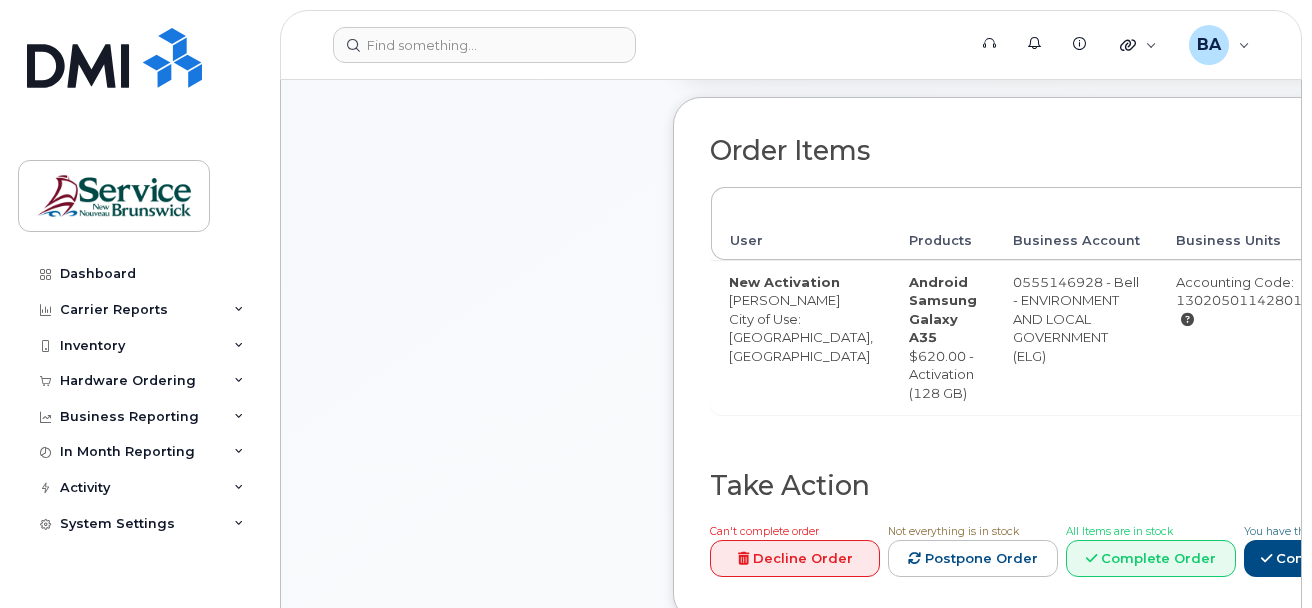 drag, startPoint x: 1158, startPoint y: 400, endPoint x: 1059, endPoint y: 397, distance: 99.04544 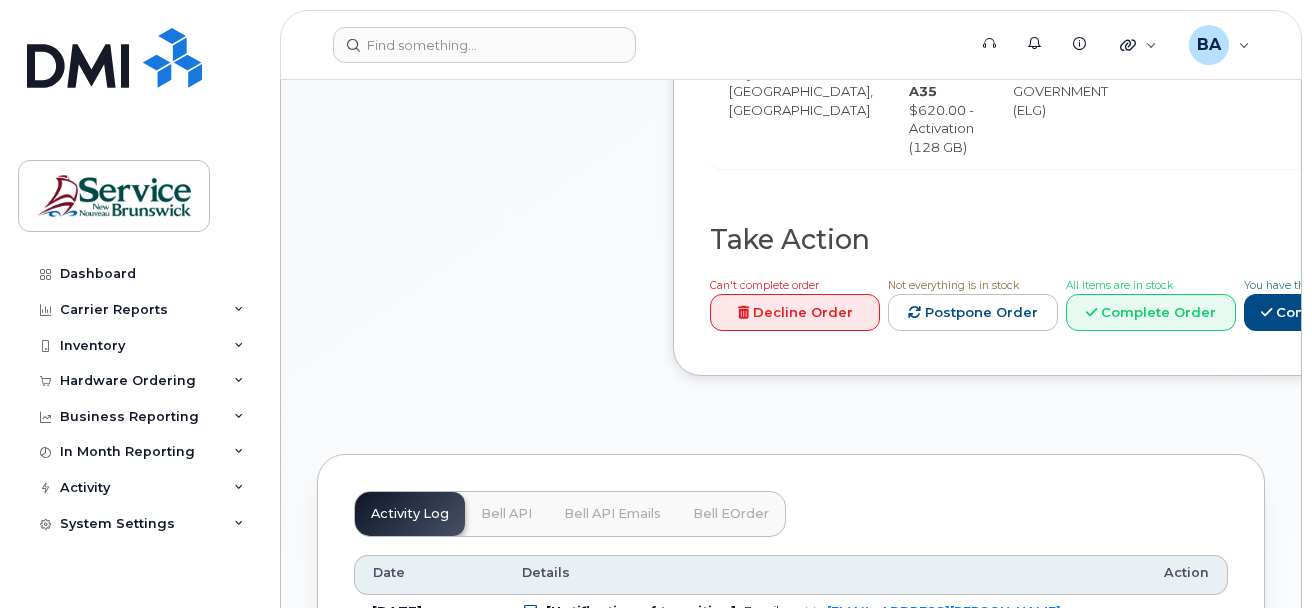 scroll, scrollTop: 1000, scrollLeft: 0, axis: vertical 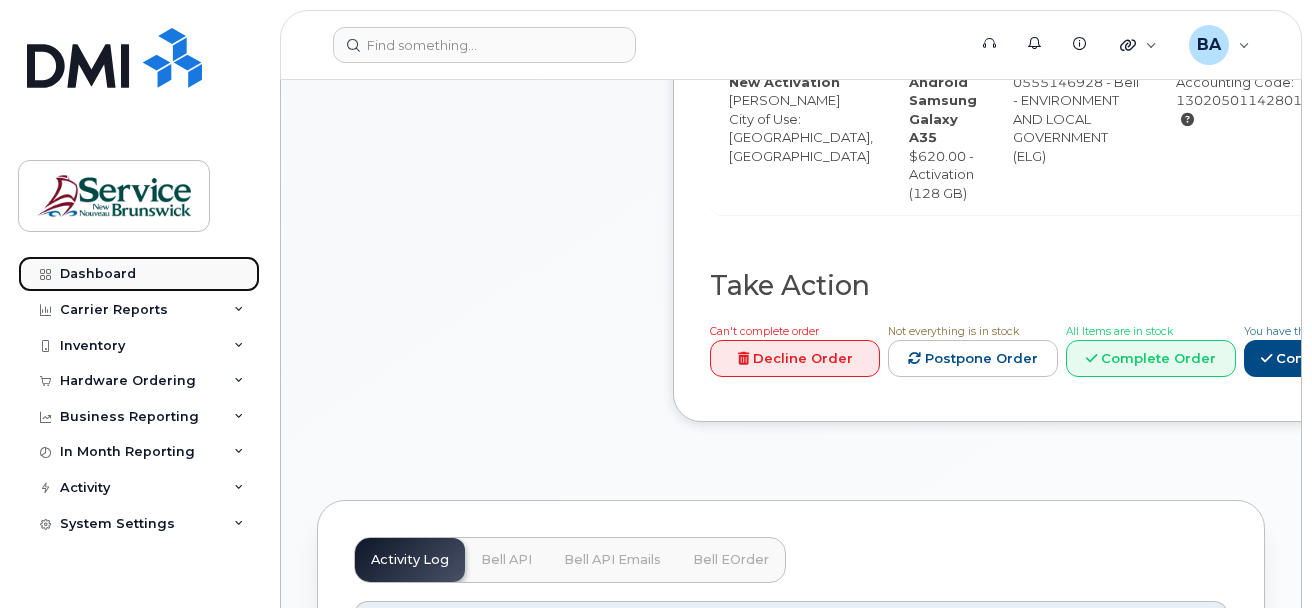click on "Dashboard" at bounding box center [98, 274] 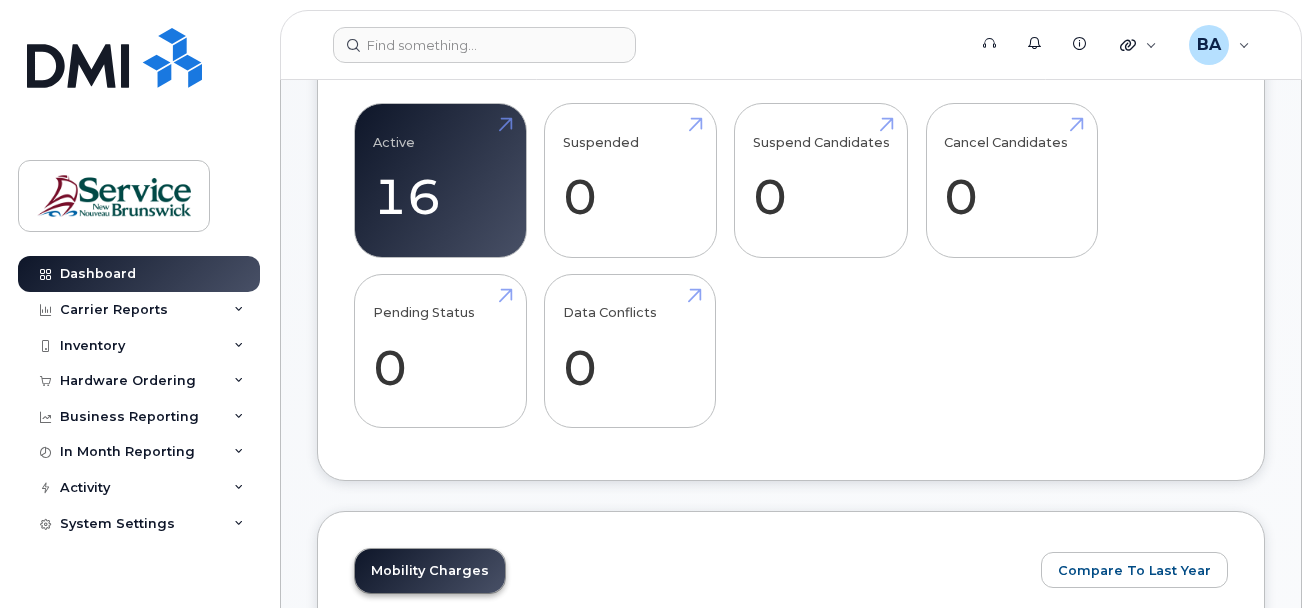 scroll, scrollTop: 700, scrollLeft: 0, axis: vertical 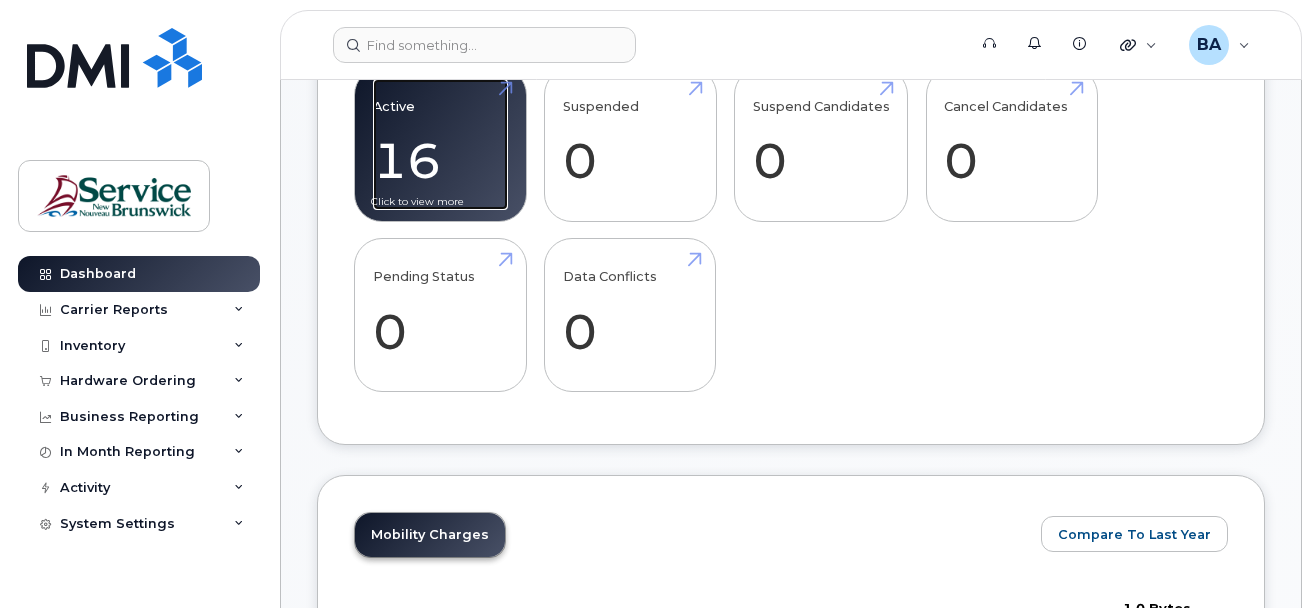 click on "Active
16" at bounding box center (440, 145) 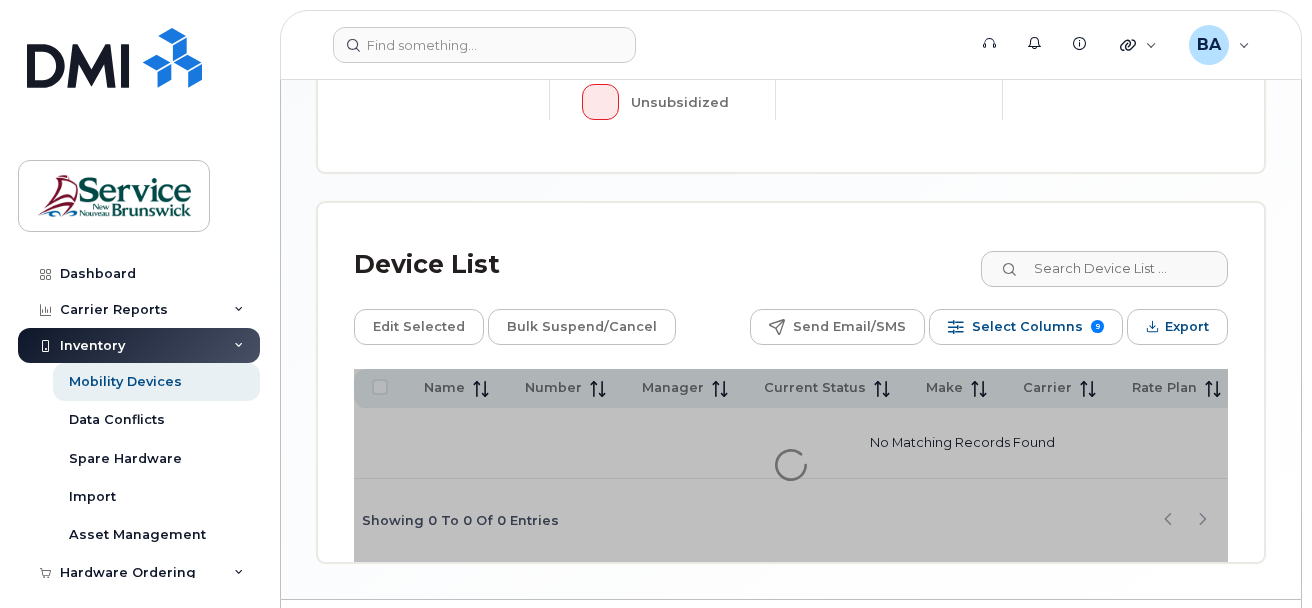 scroll, scrollTop: 900, scrollLeft: 0, axis: vertical 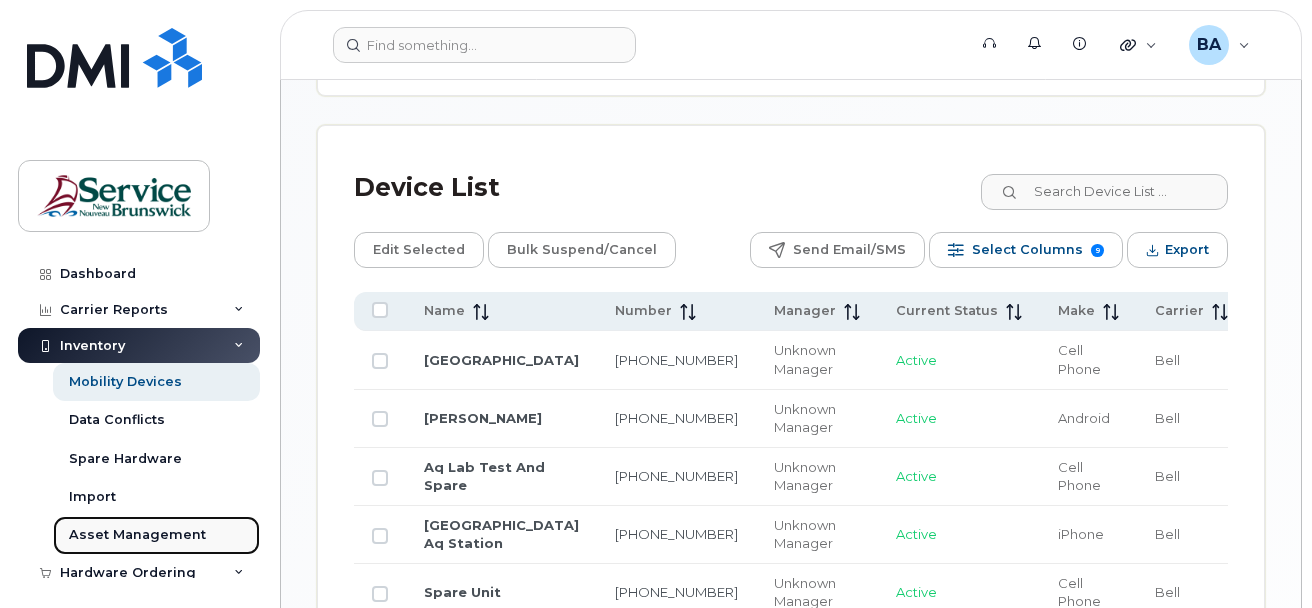 click on "Asset Management" at bounding box center (137, 535) 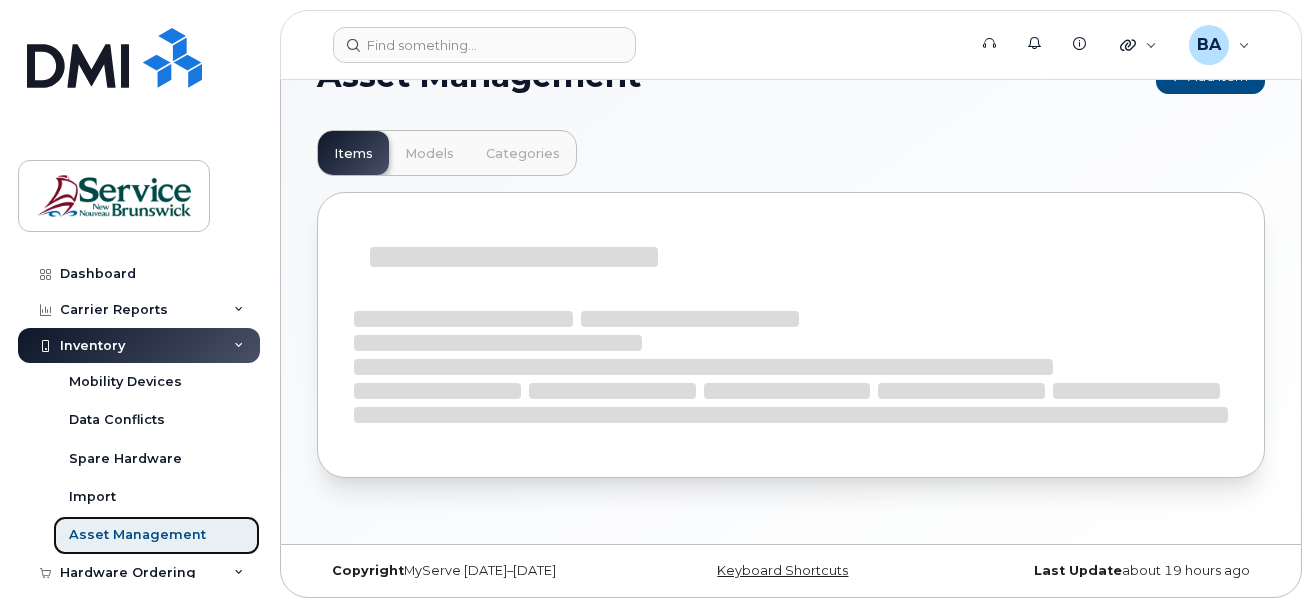 scroll, scrollTop: 0, scrollLeft: 0, axis: both 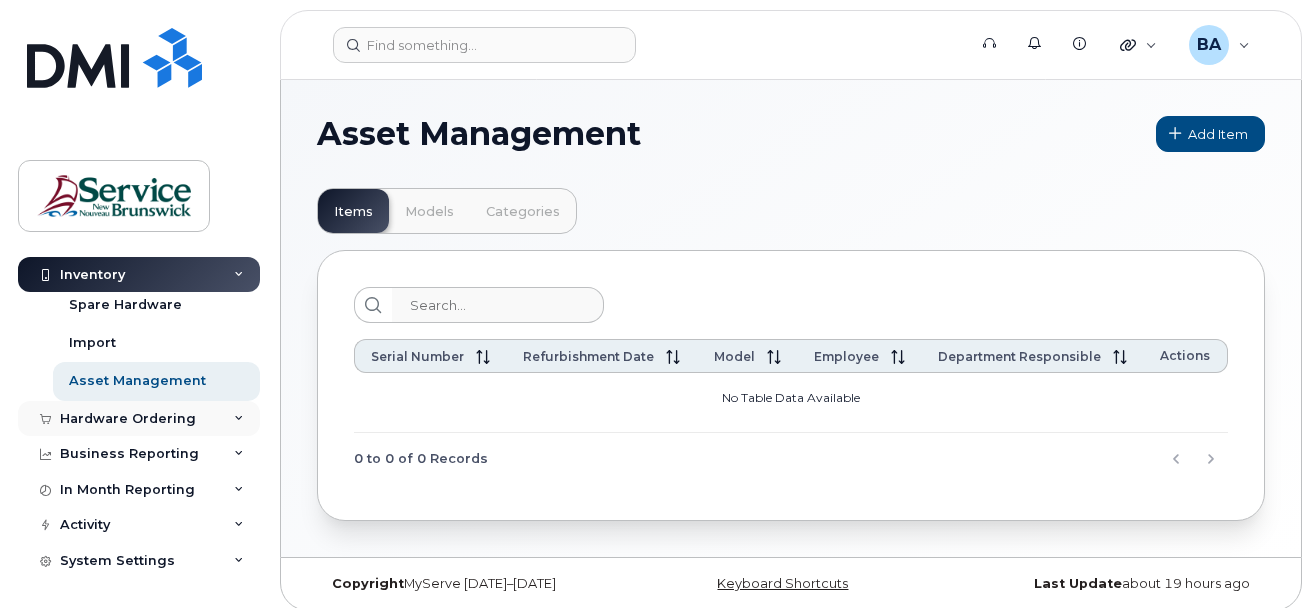 click on "Hardware Ordering" at bounding box center [128, 419] 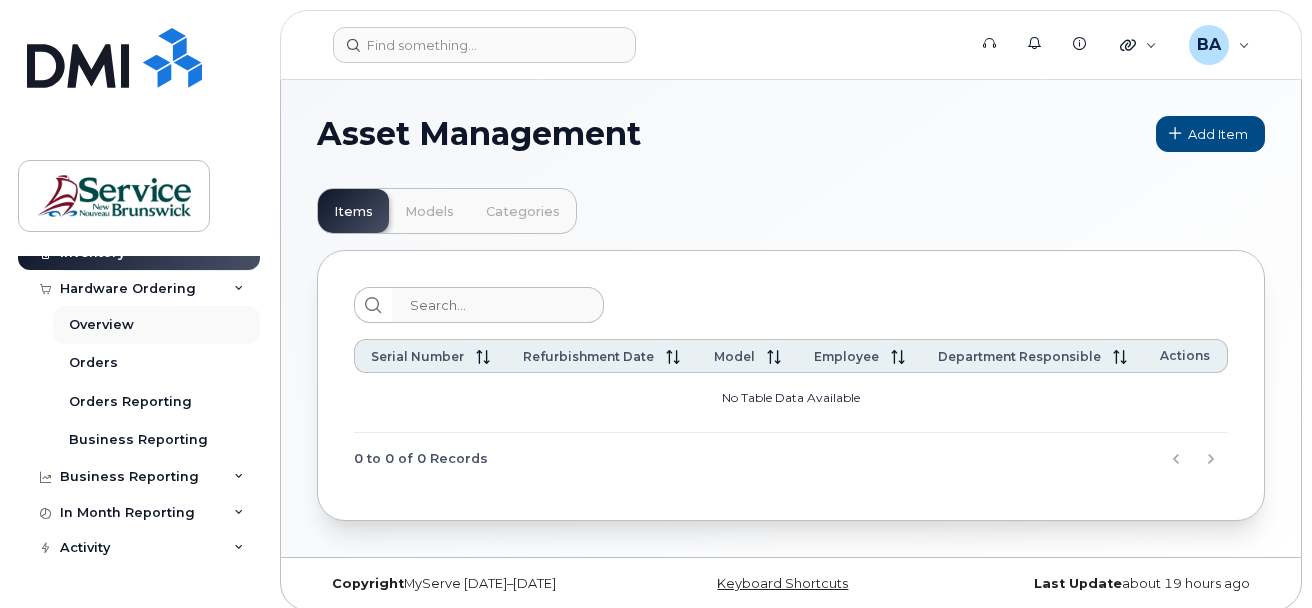 scroll, scrollTop: 307, scrollLeft: 0, axis: vertical 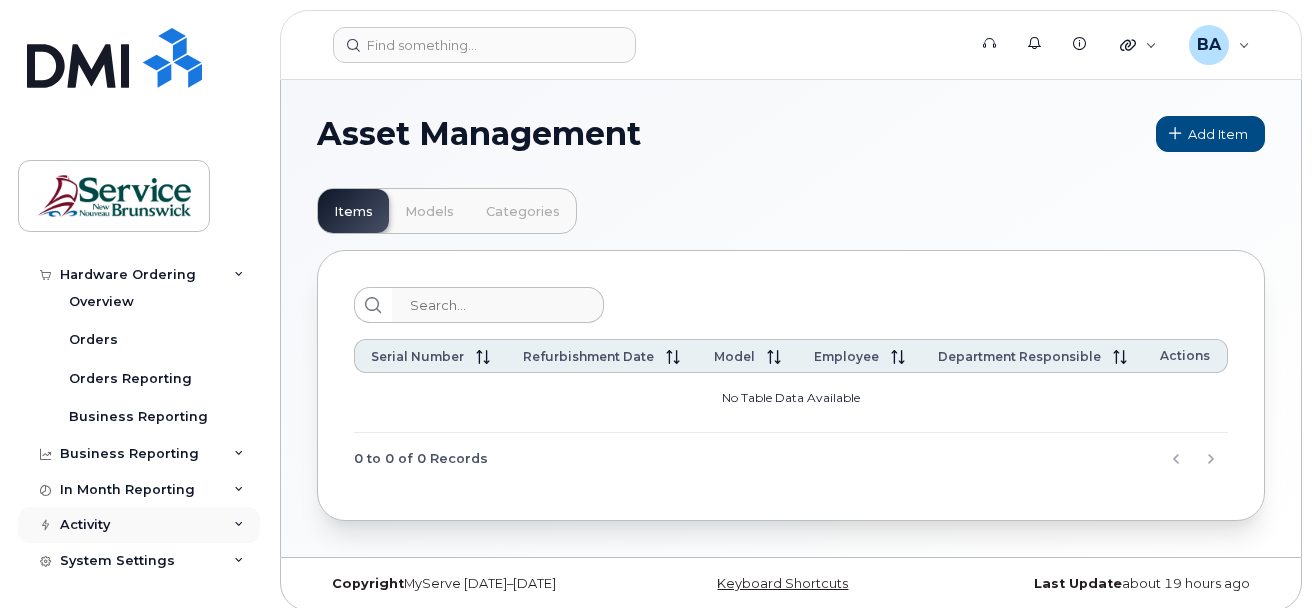 click on "Activity" at bounding box center (85, 525) 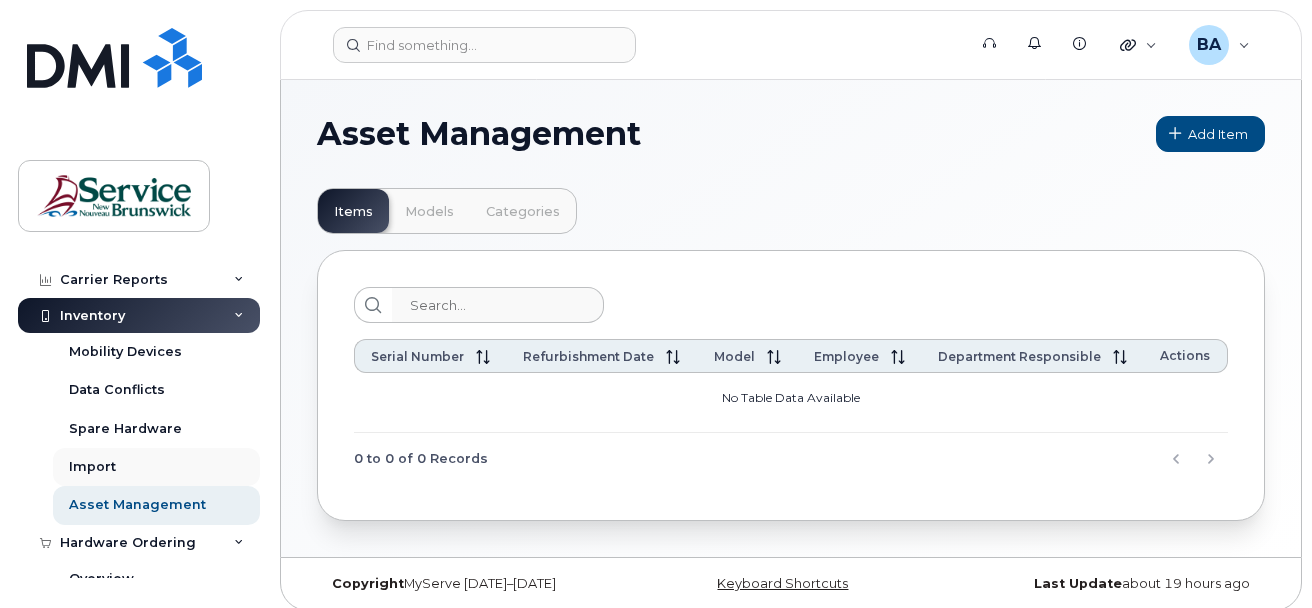 scroll, scrollTop: 0, scrollLeft: 0, axis: both 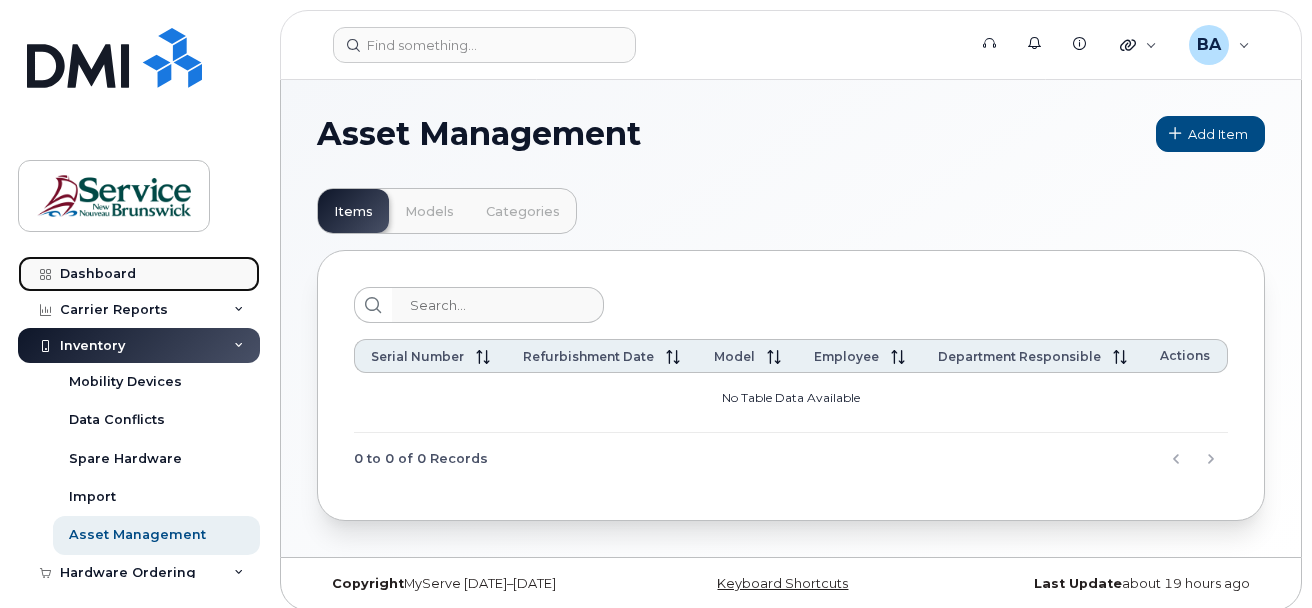 click on "Dashboard" at bounding box center [98, 274] 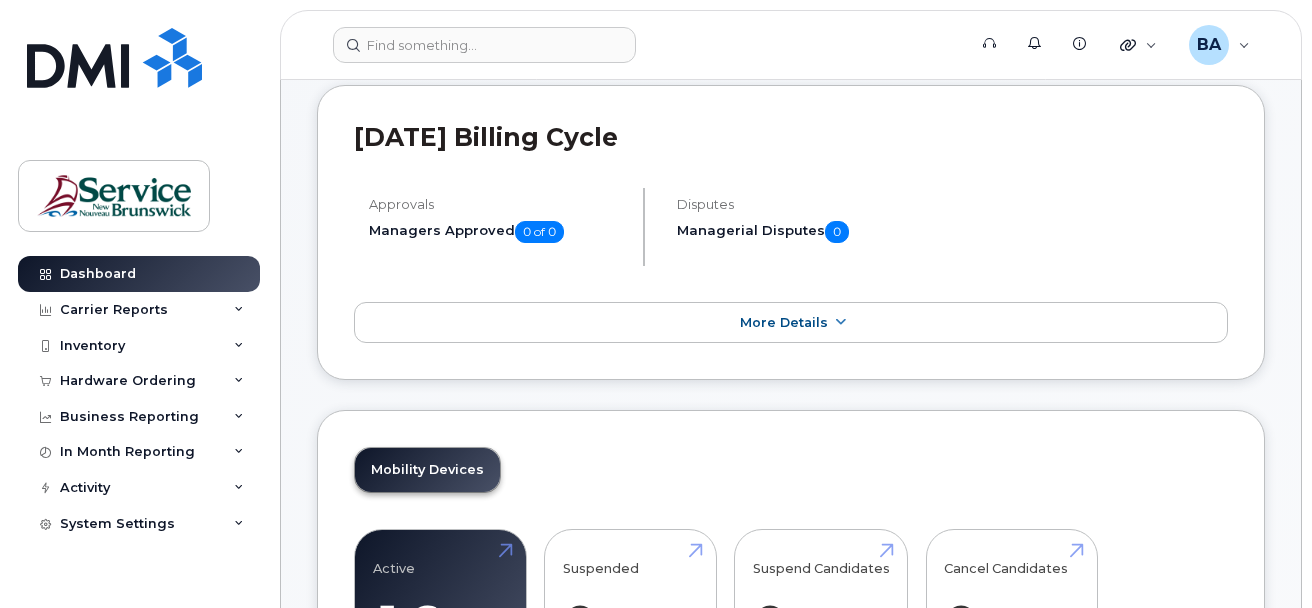 scroll, scrollTop: 300, scrollLeft: 0, axis: vertical 